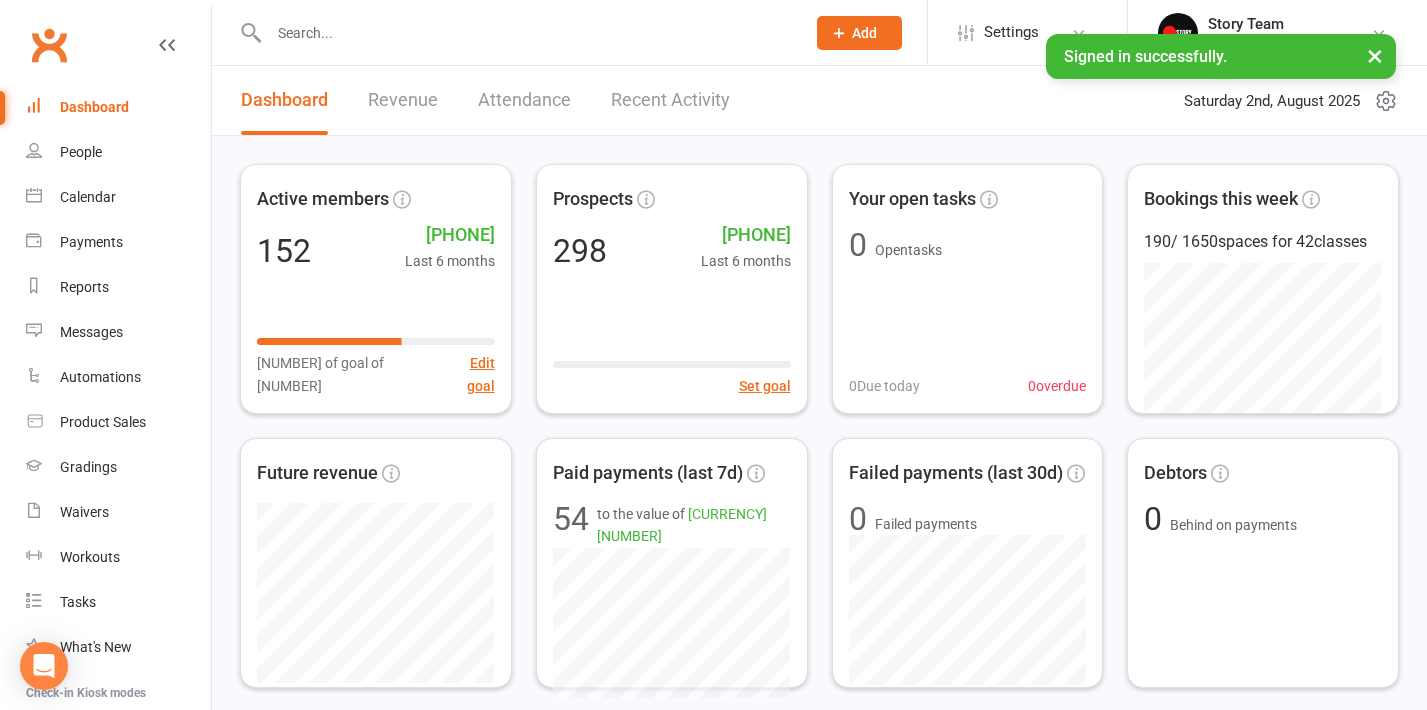 scroll, scrollTop: 0, scrollLeft: 0, axis: both 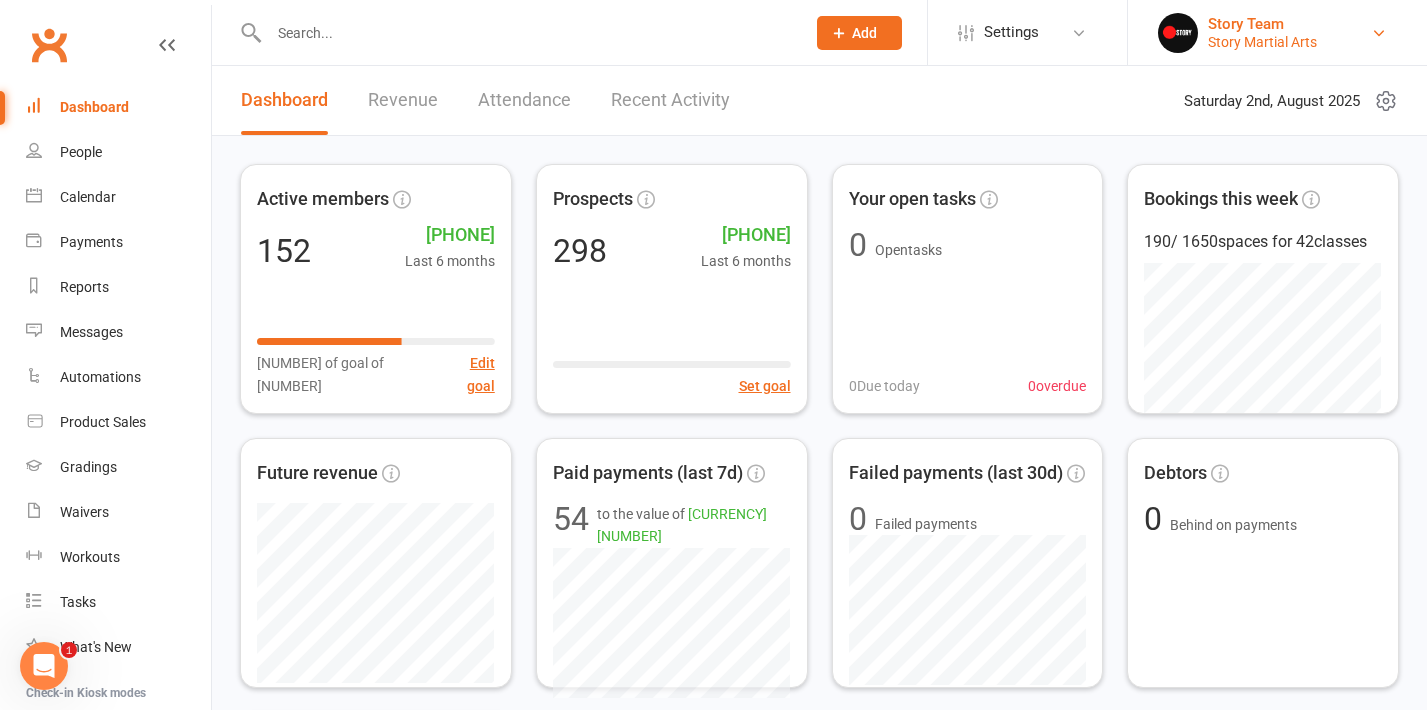 click on "Story Martial Arts" at bounding box center [1262, 42] 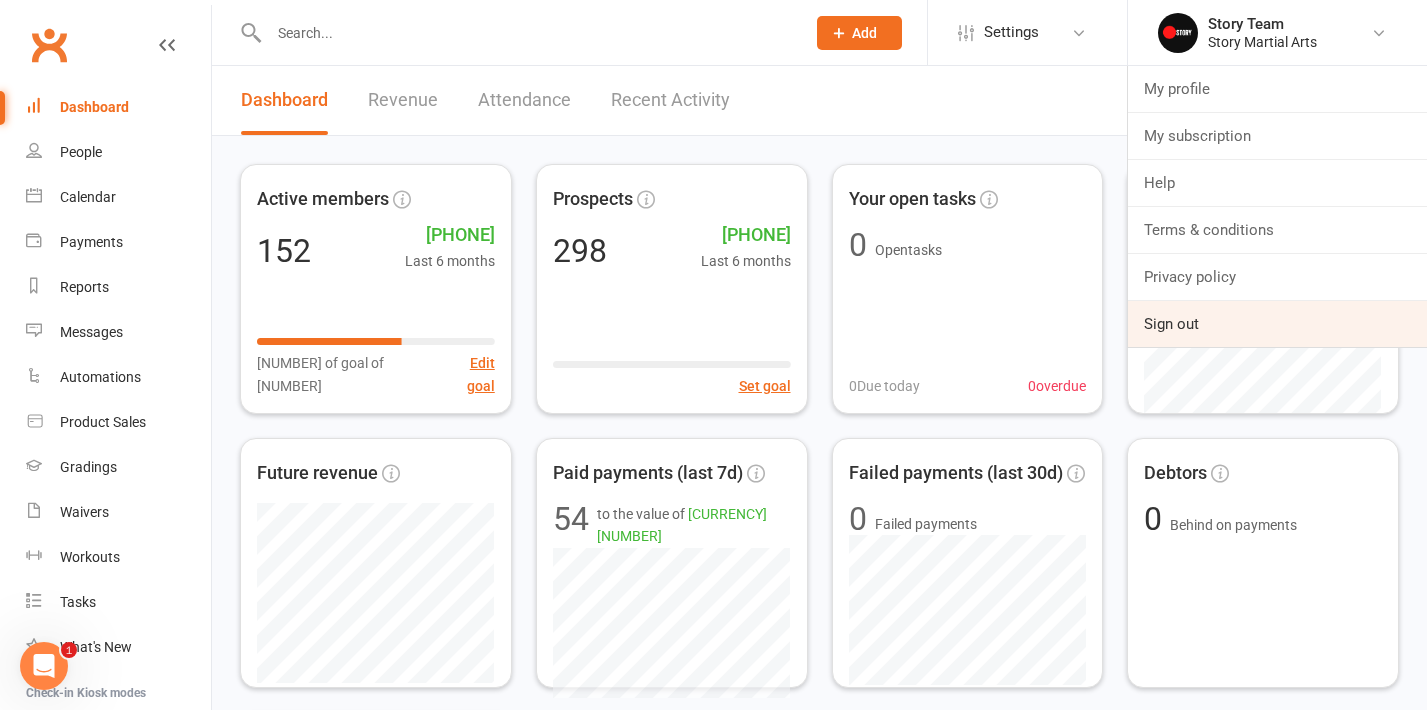 click on "Sign out" at bounding box center [1277, 324] 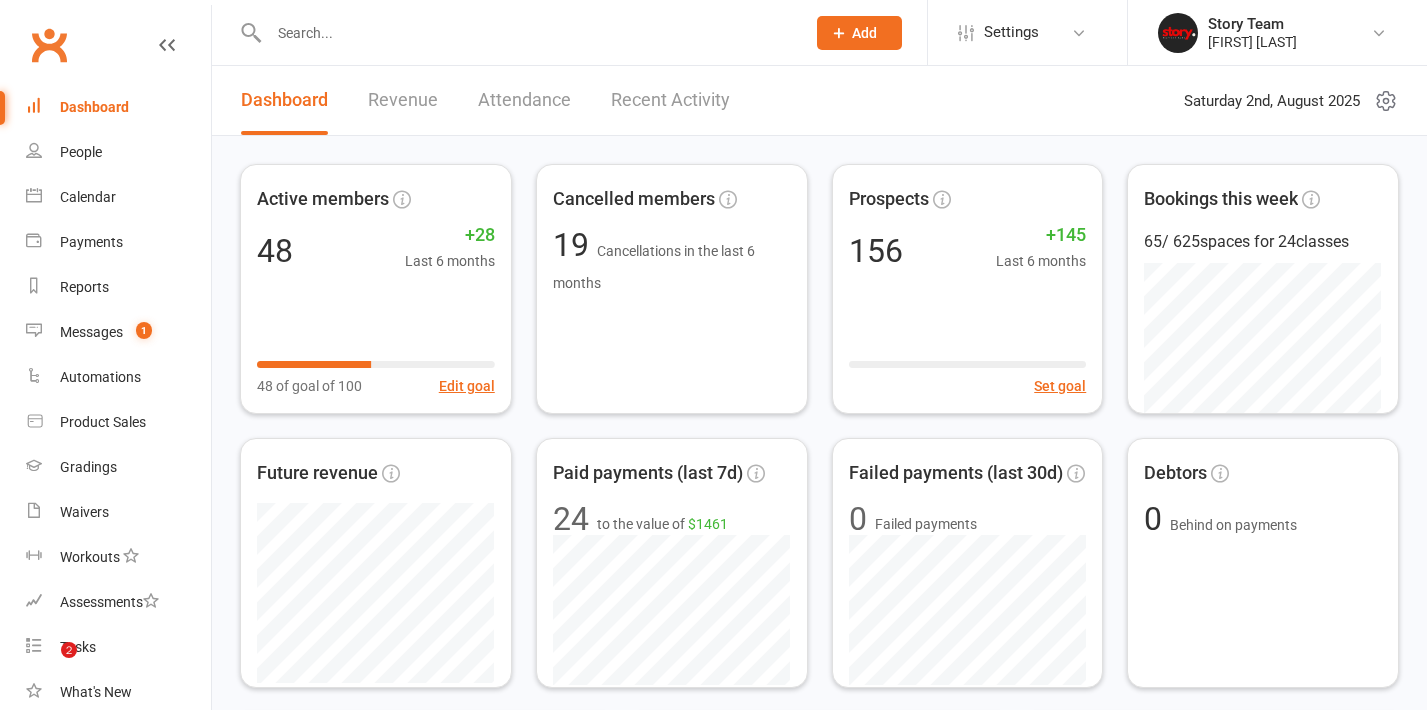 scroll, scrollTop: 0, scrollLeft: 0, axis: both 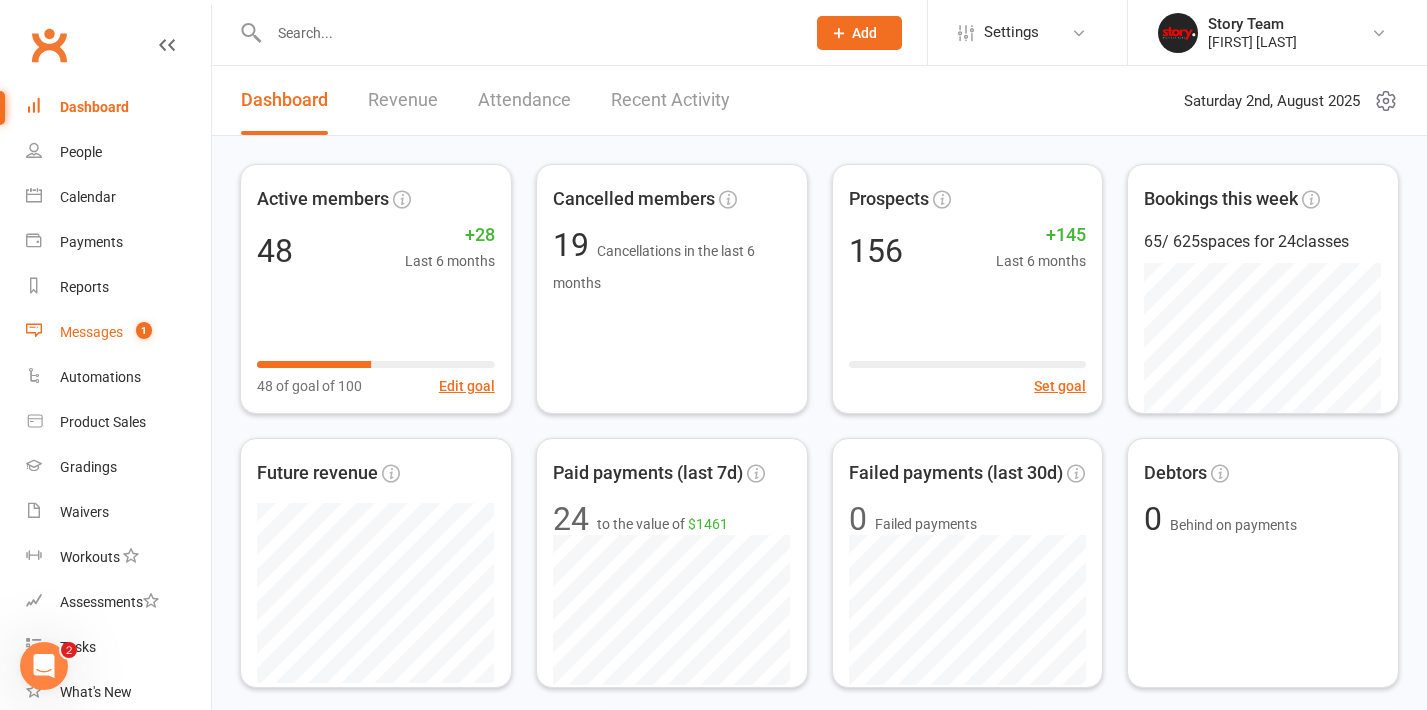 click on "Messages" at bounding box center [91, 332] 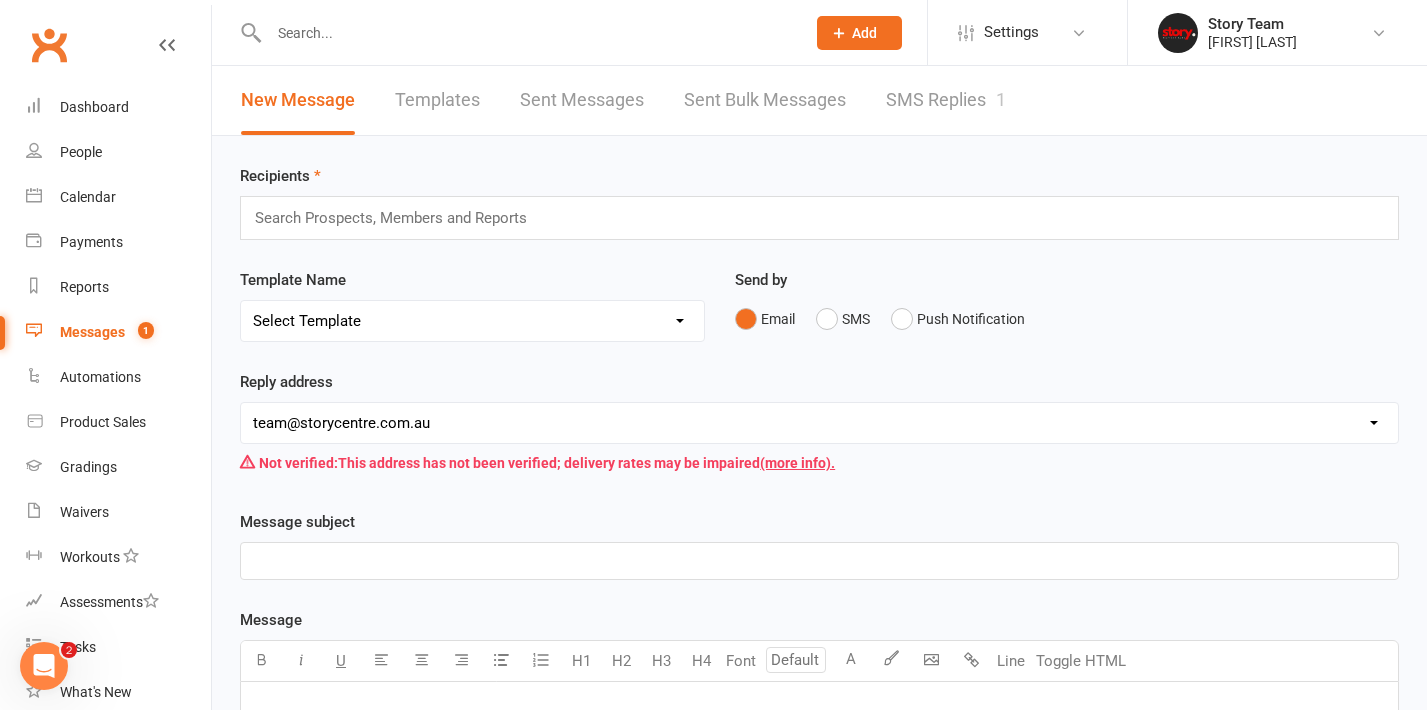 click on "SMS Replies  1" at bounding box center (946, 100) 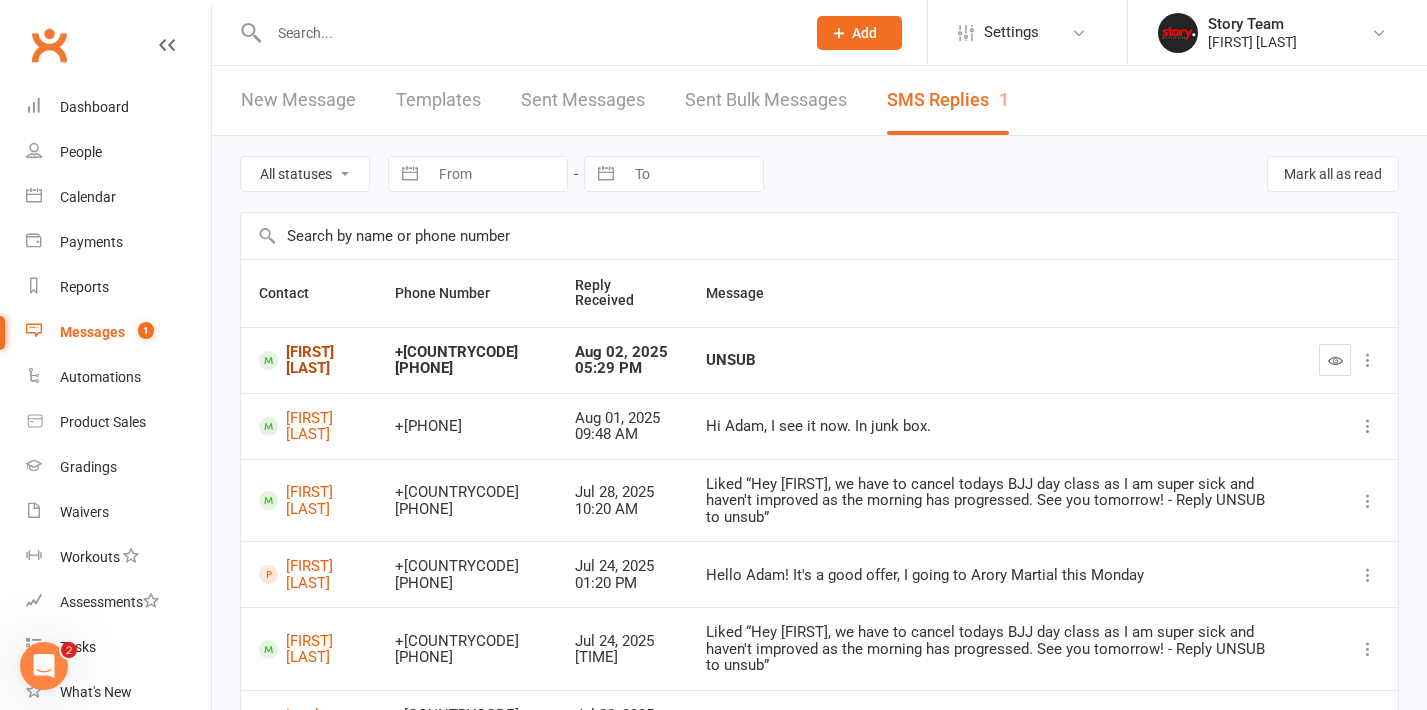 click on "[FIRST] [LAST]" at bounding box center (309, 360) 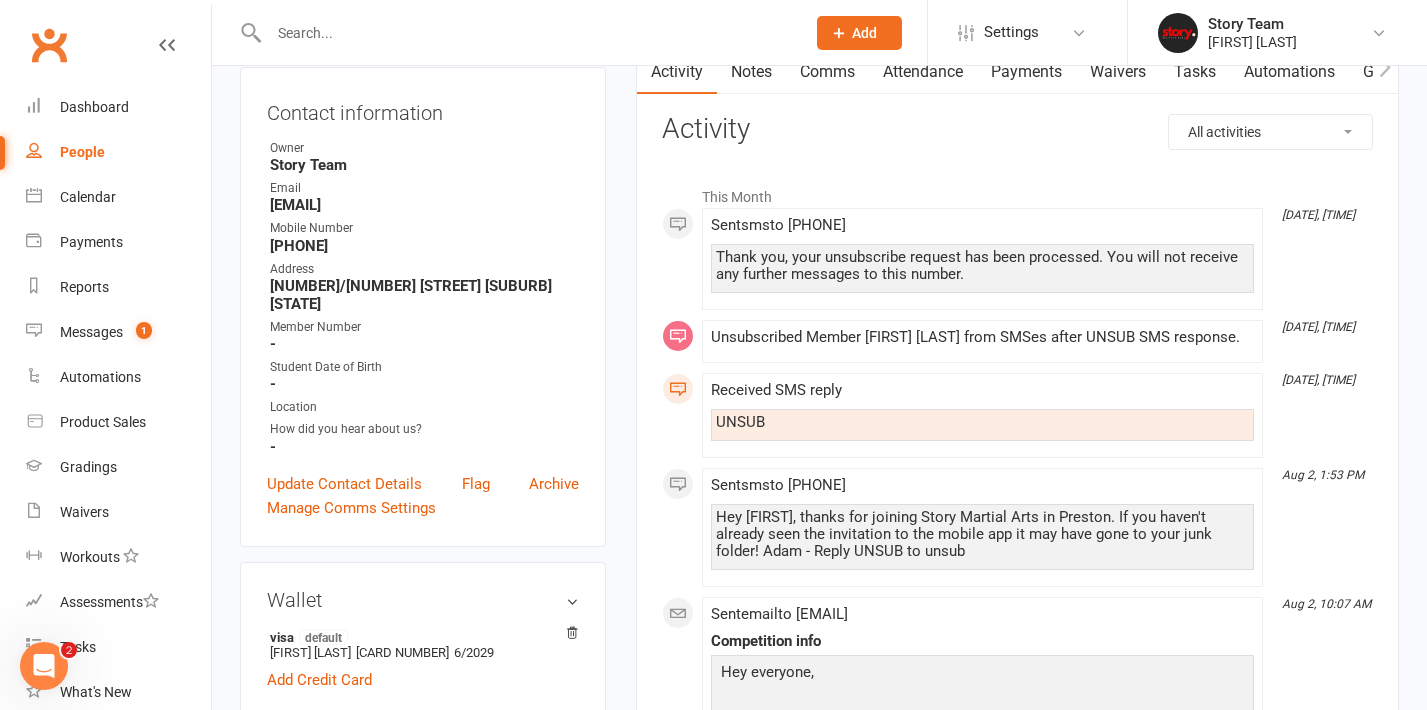 scroll, scrollTop: 231, scrollLeft: 0, axis: vertical 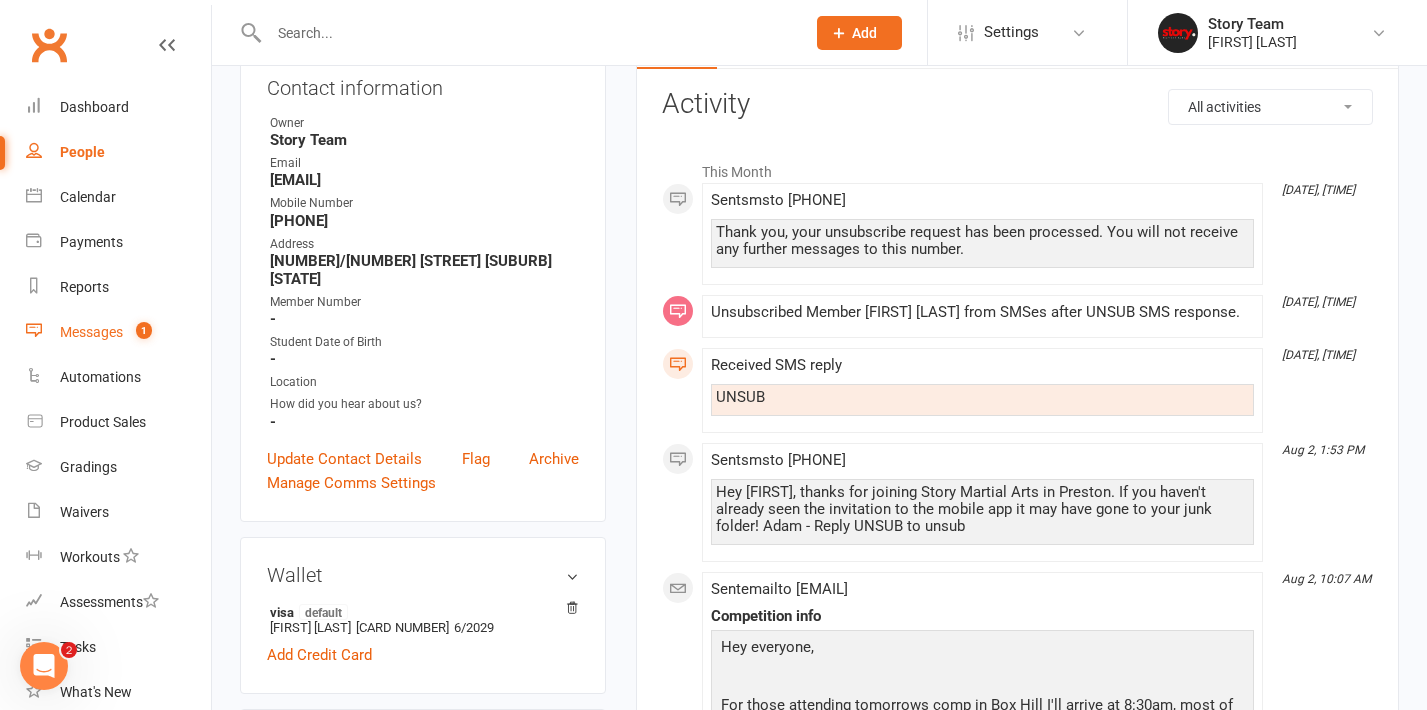 click on "Messages" at bounding box center (91, 332) 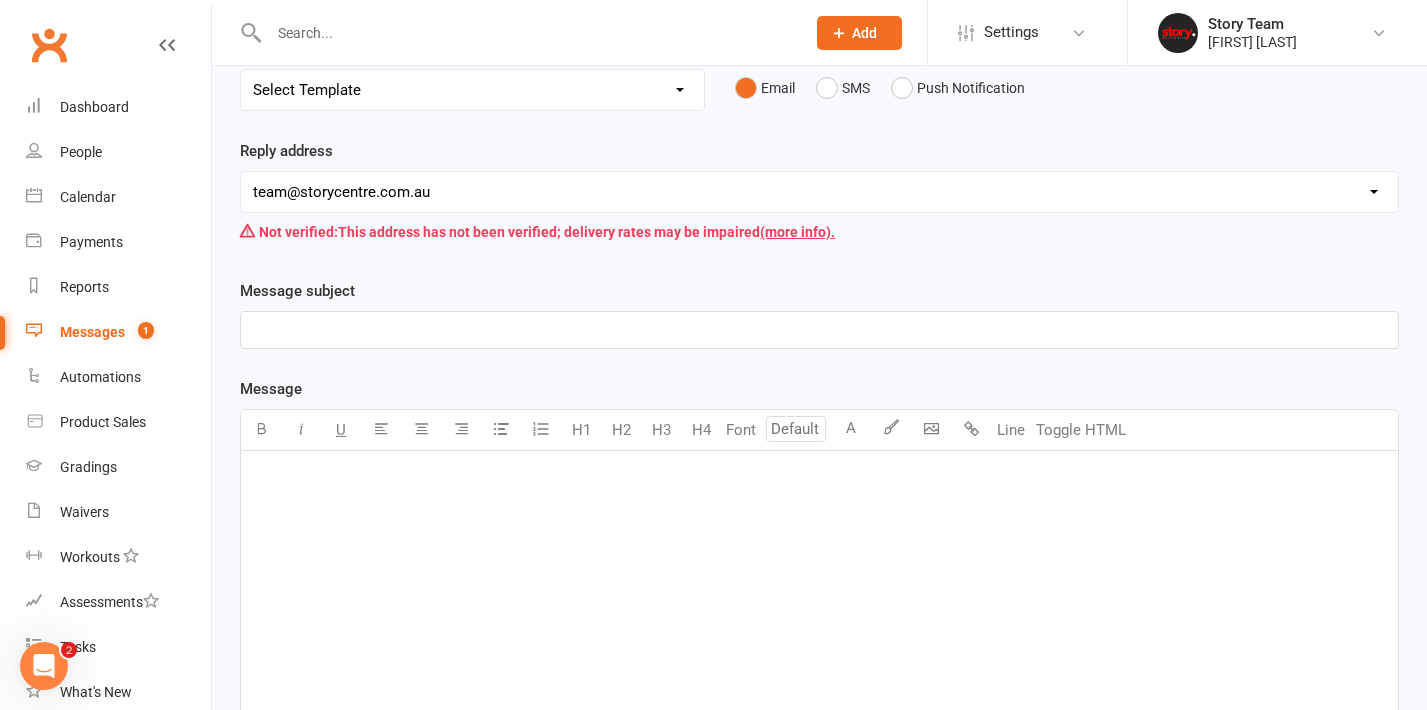 scroll, scrollTop: 0, scrollLeft: 0, axis: both 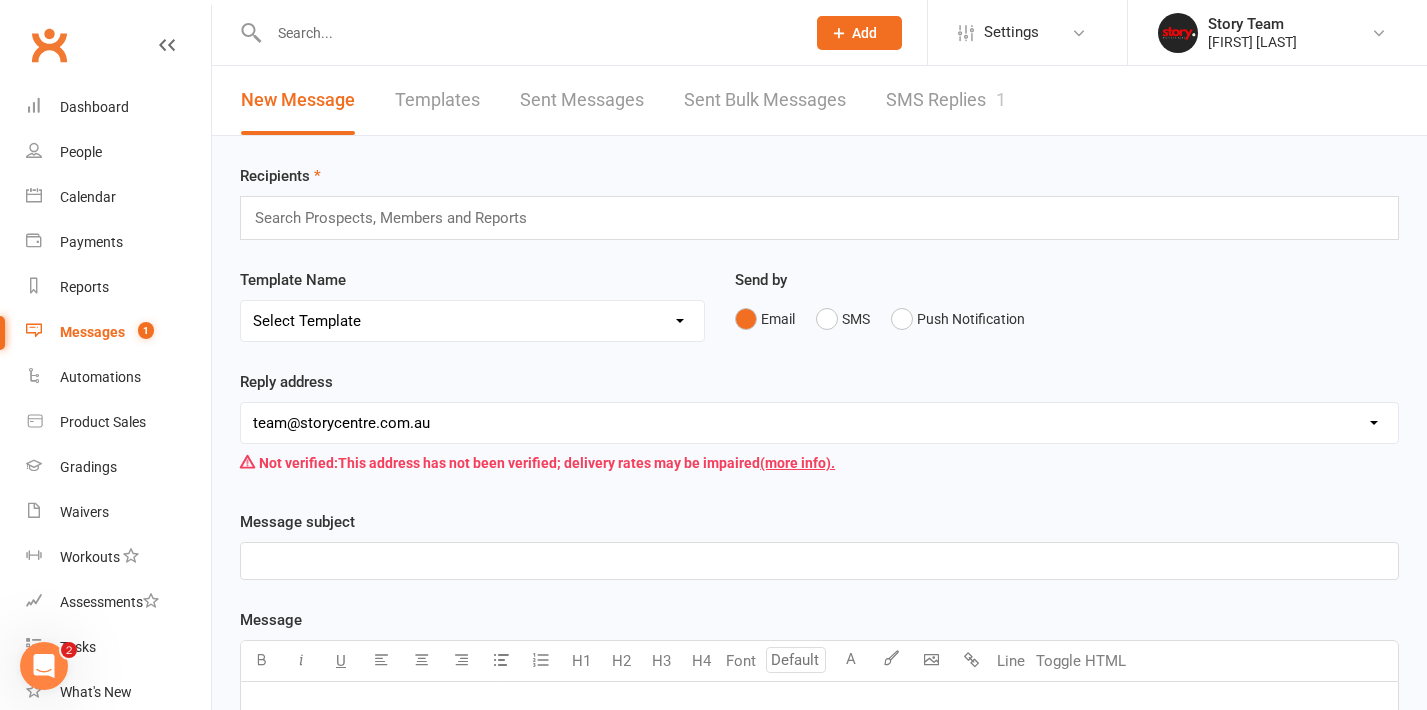 click on "SMS Replies  1" at bounding box center (946, 100) 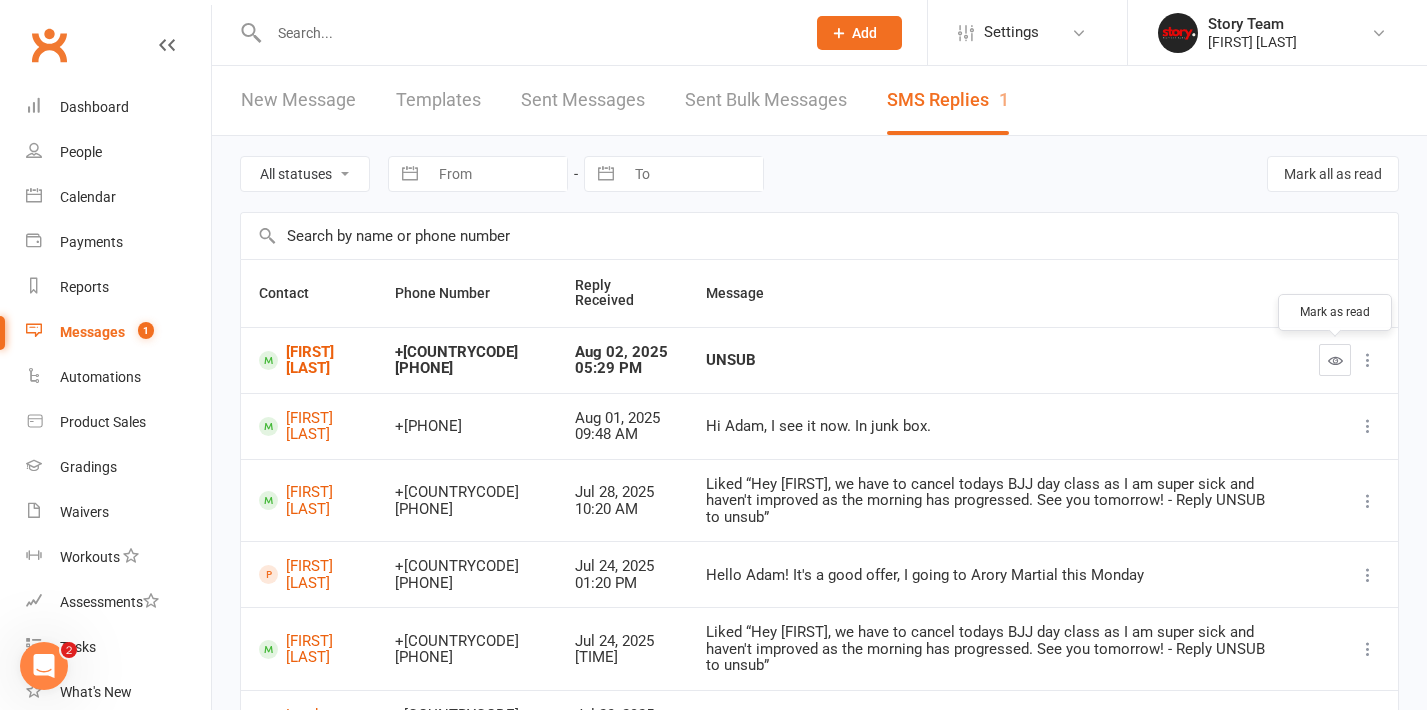 click at bounding box center [1335, 360] 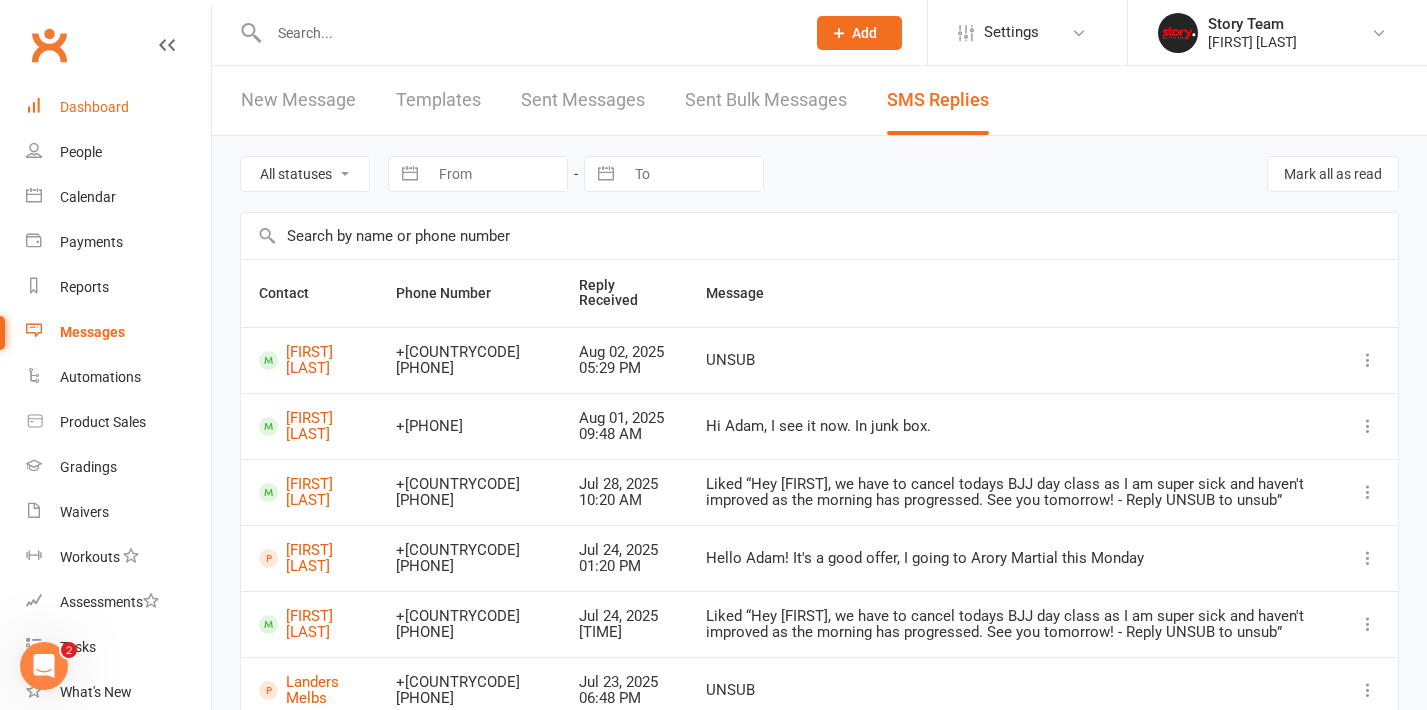click on "Dashboard" at bounding box center [118, 107] 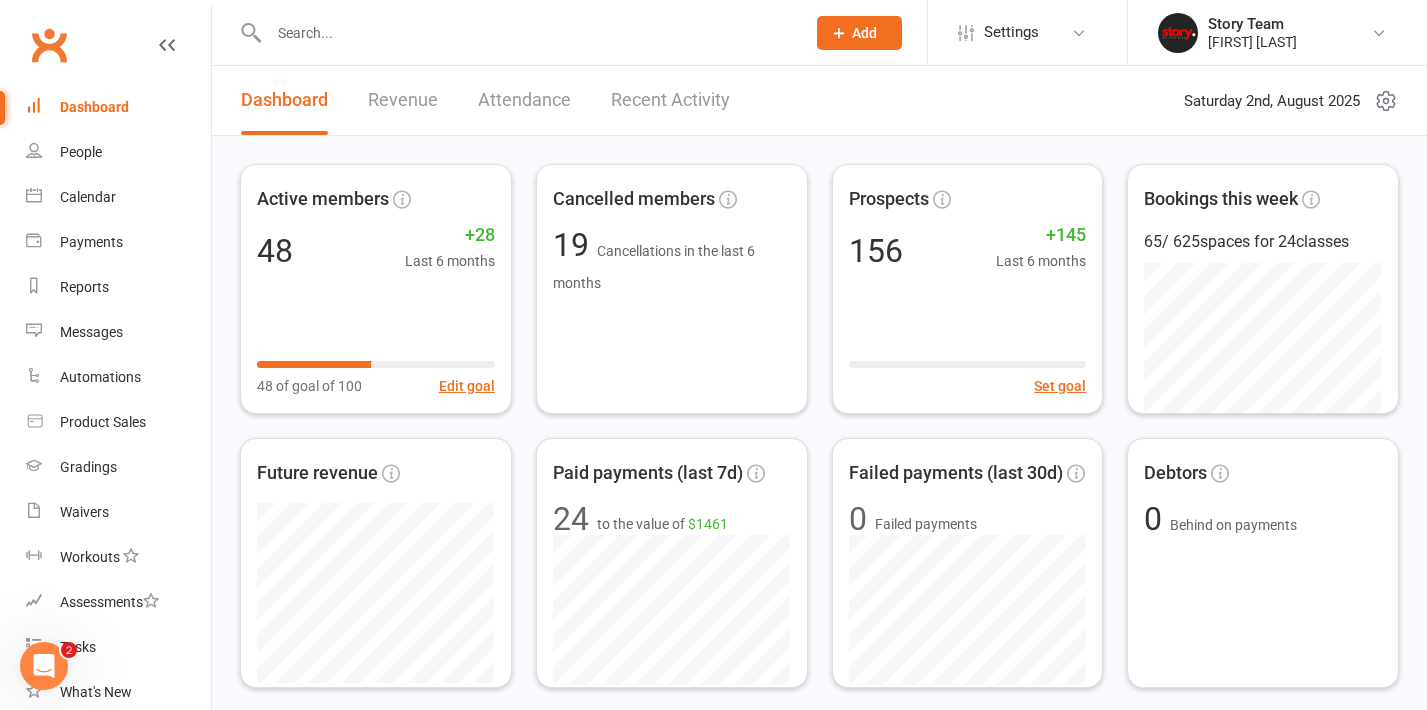 click on "Recent Activity" at bounding box center [670, 100] 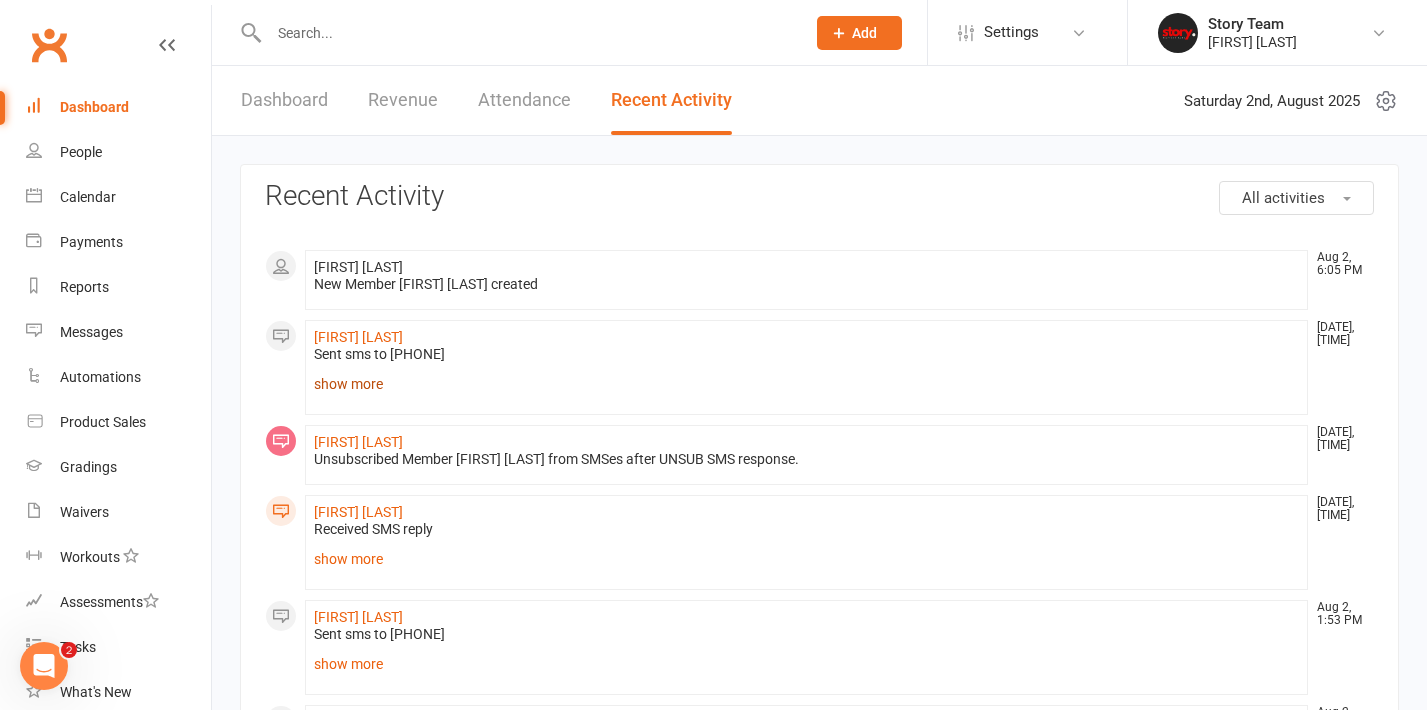 click on "show more" at bounding box center [806, 384] 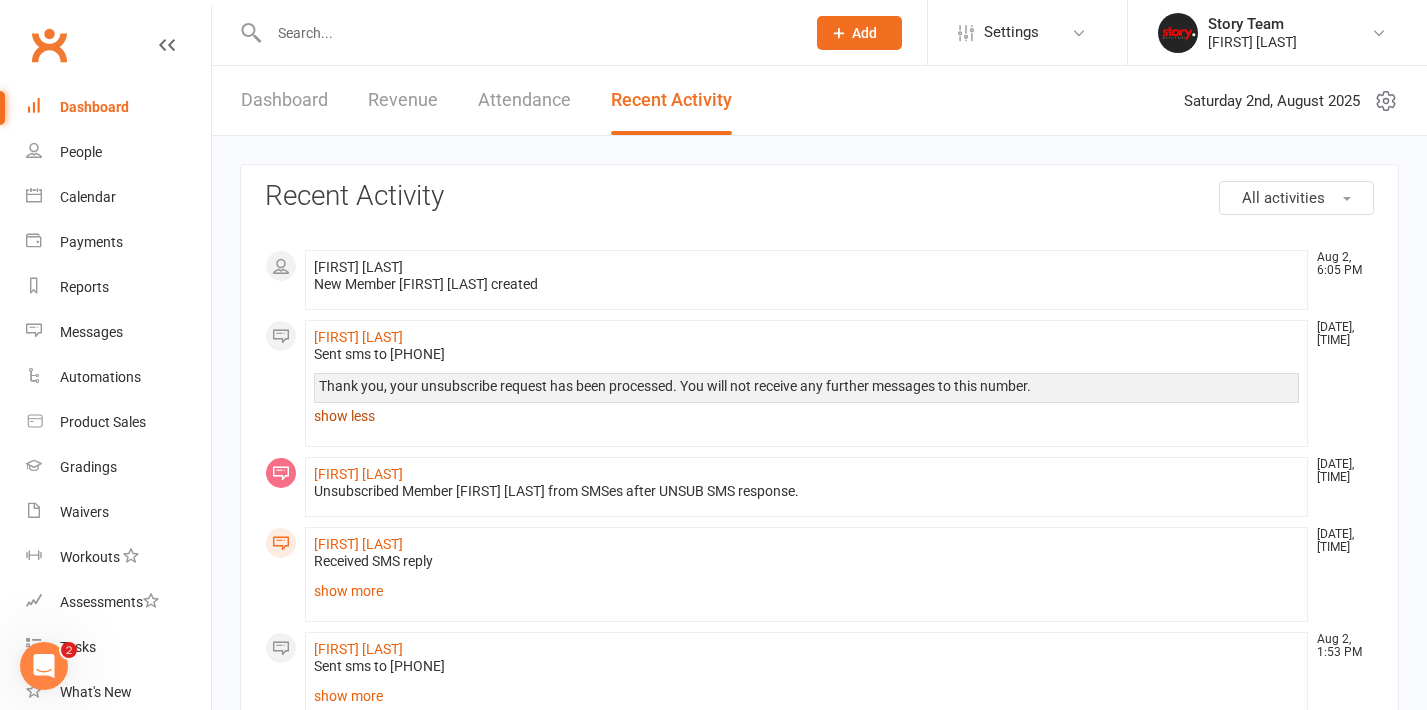 click on "show less" at bounding box center (806, 416) 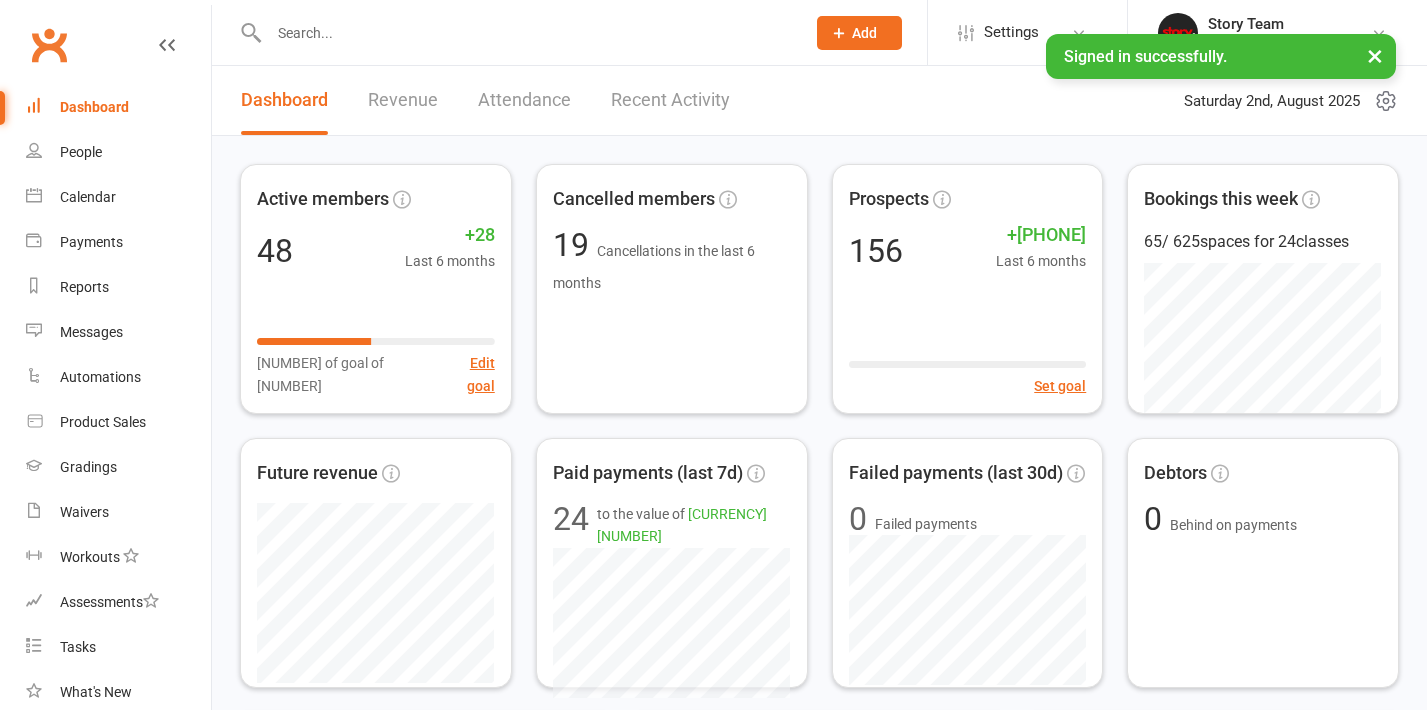 scroll, scrollTop: 0, scrollLeft: 0, axis: both 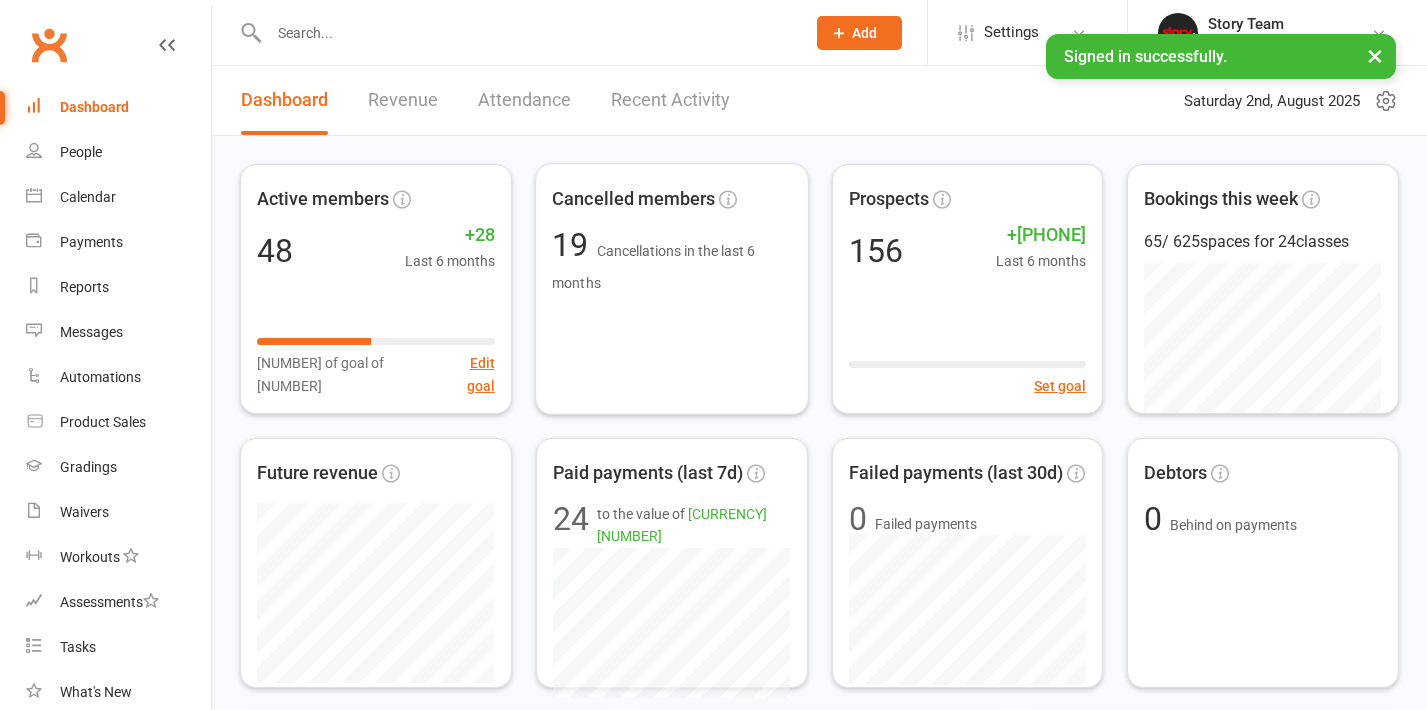 click on "Recent Activity" at bounding box center [670, 100] 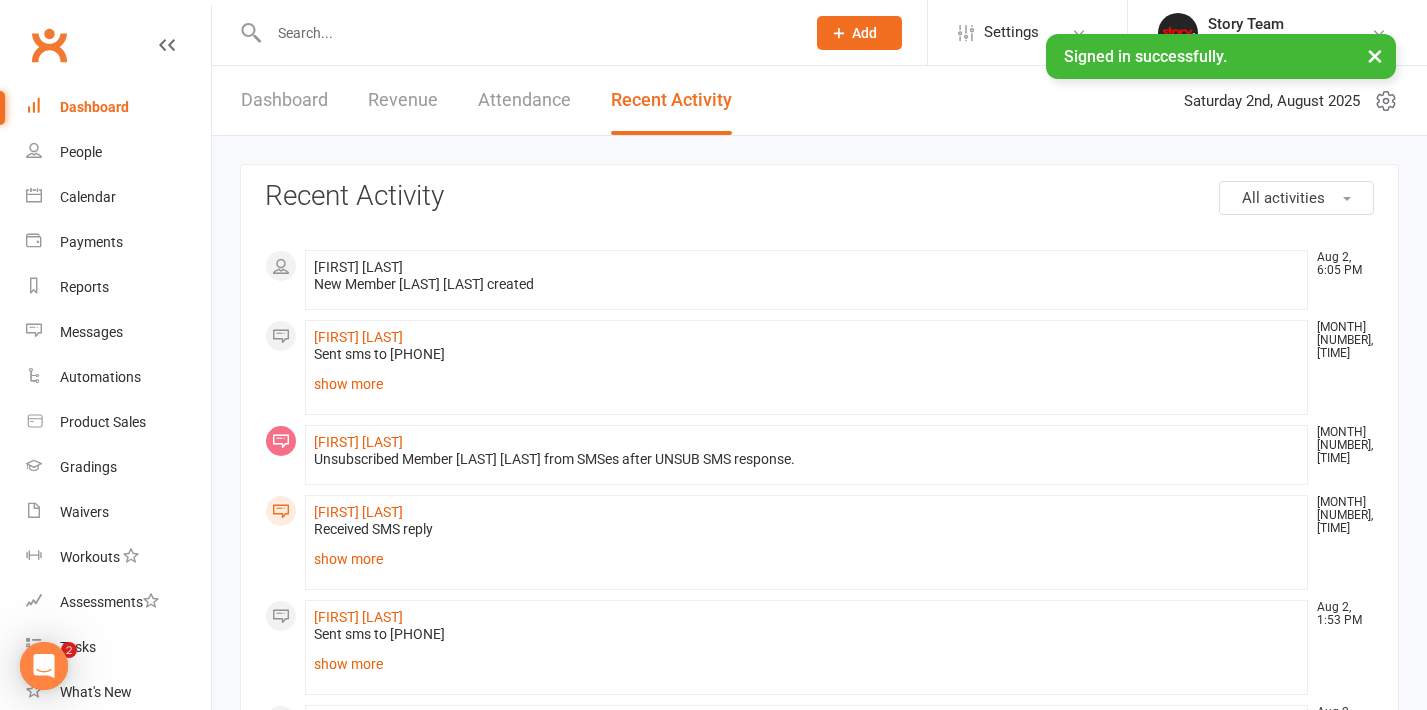 scroll, scrollTop: 0, scrollLeft: 0, axis: both 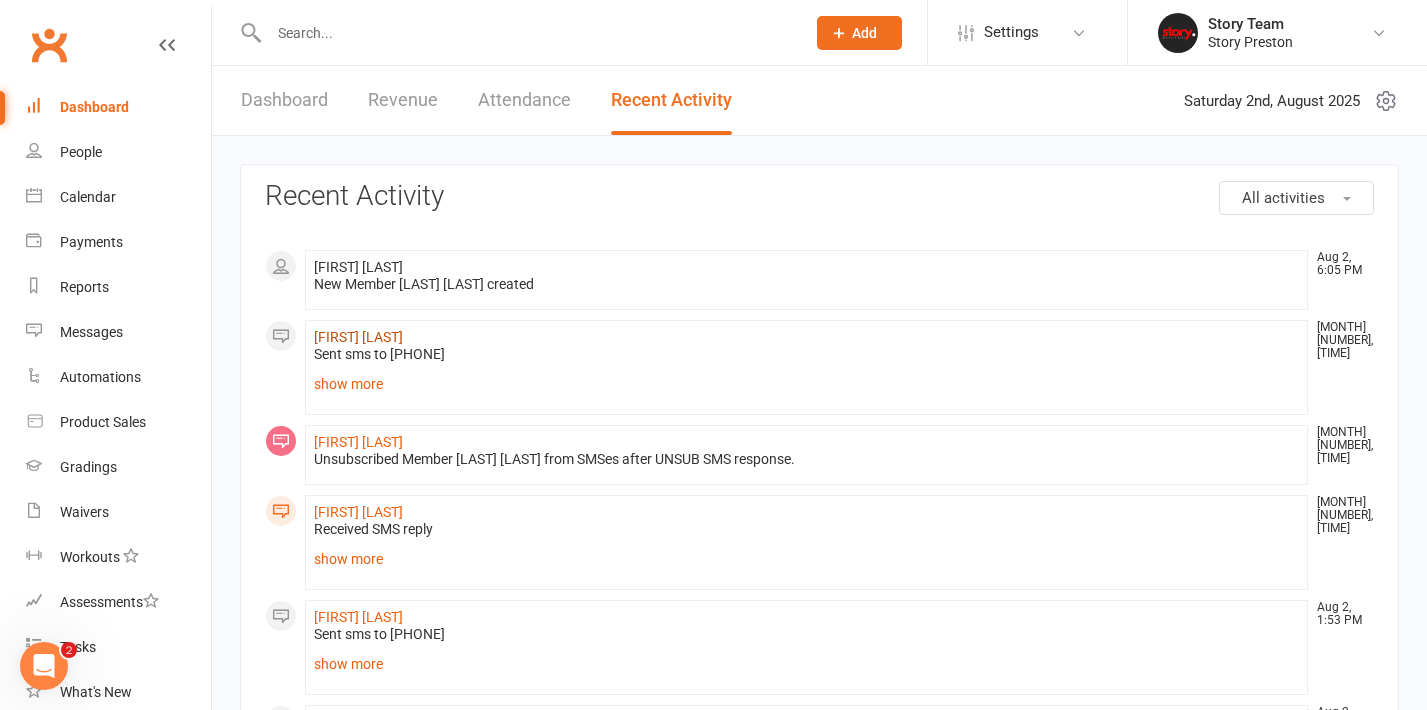 click on "[FIRST] [LAST]" at bounding box center [358, 337] 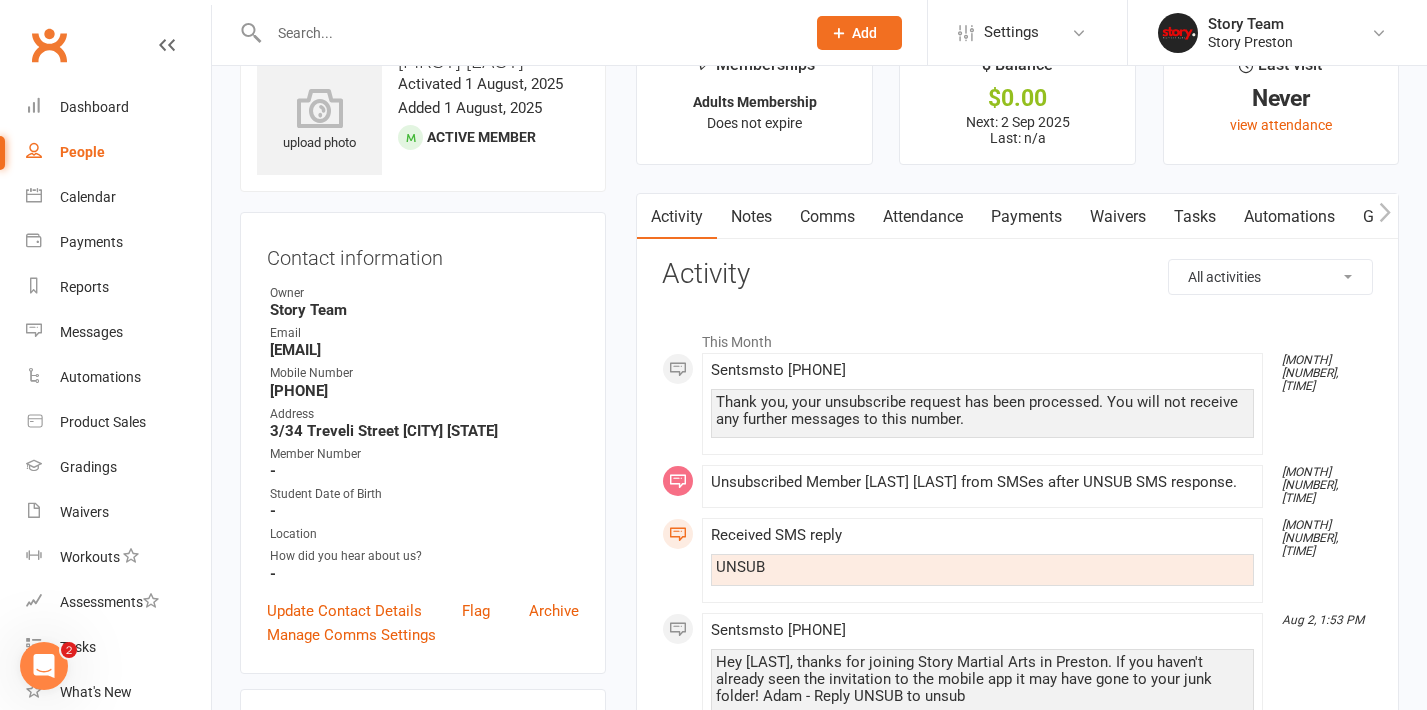 scroll, scrollTop: 0, scrollLeft: 0, axis: both 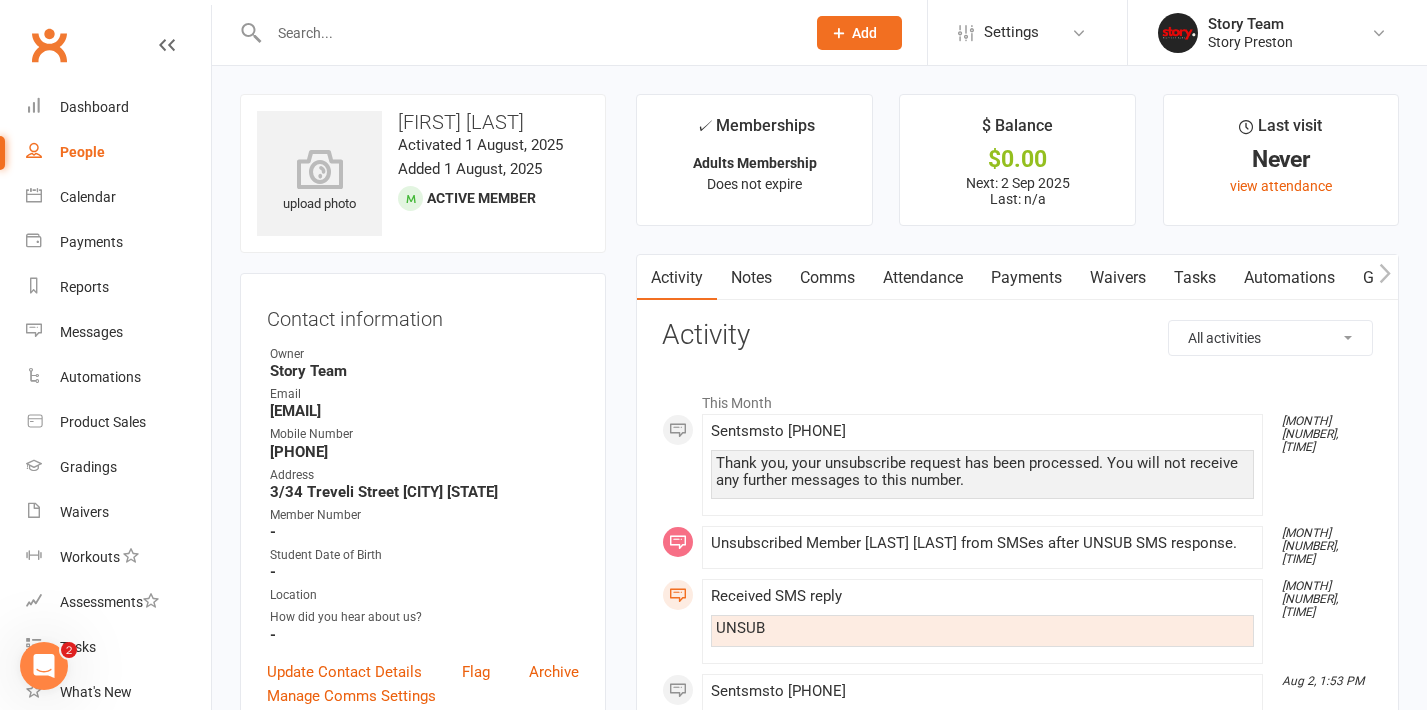 click on "Attendance" at bounding box center (923, 278) 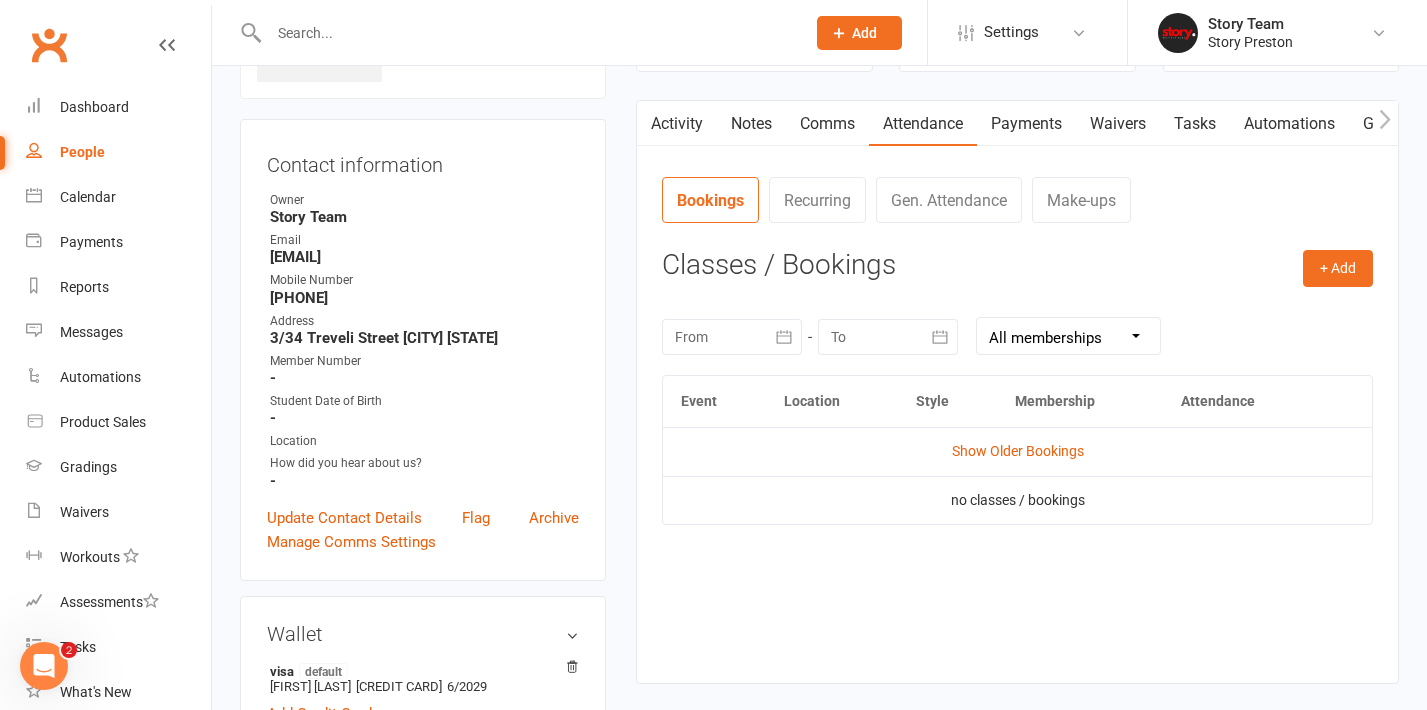 scroll, scrollTop: 166, scrollLeft: 0, axis: vertical 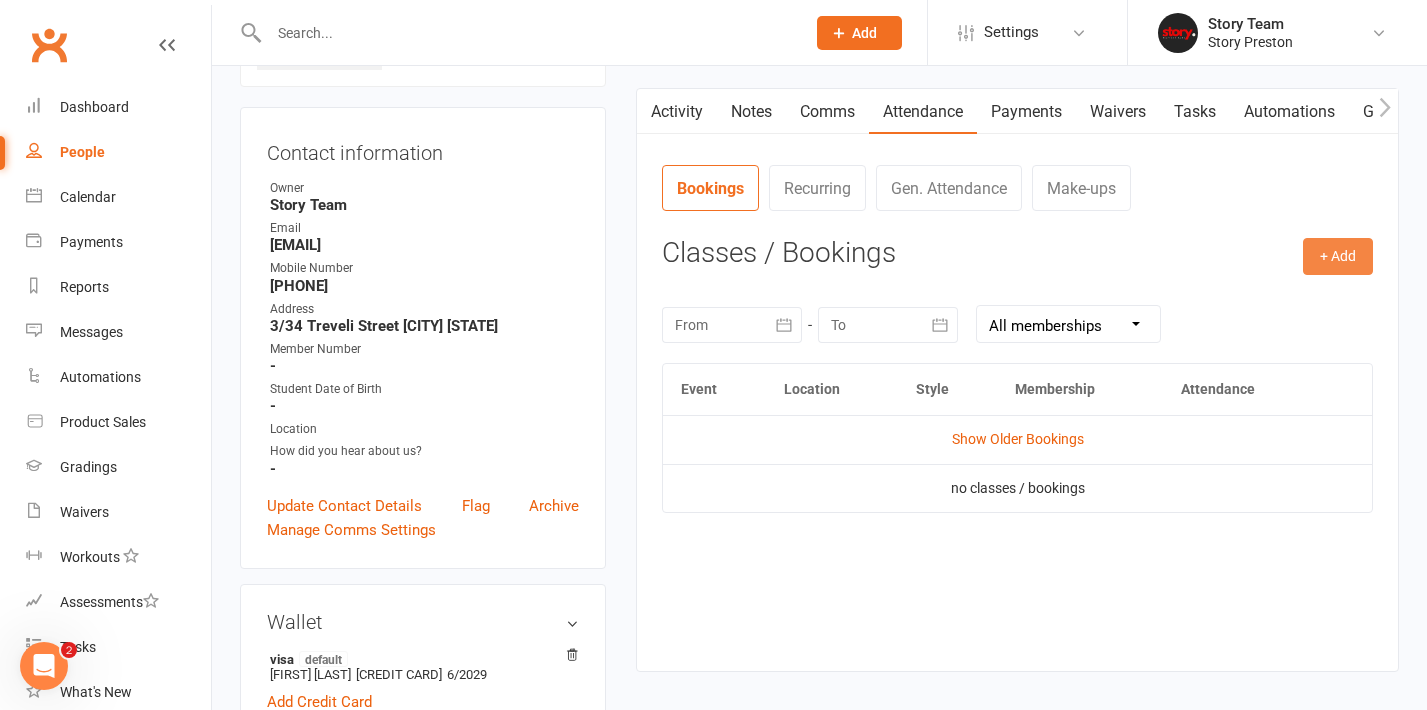 click on "+ Add" at bounding box center [1338, 256] 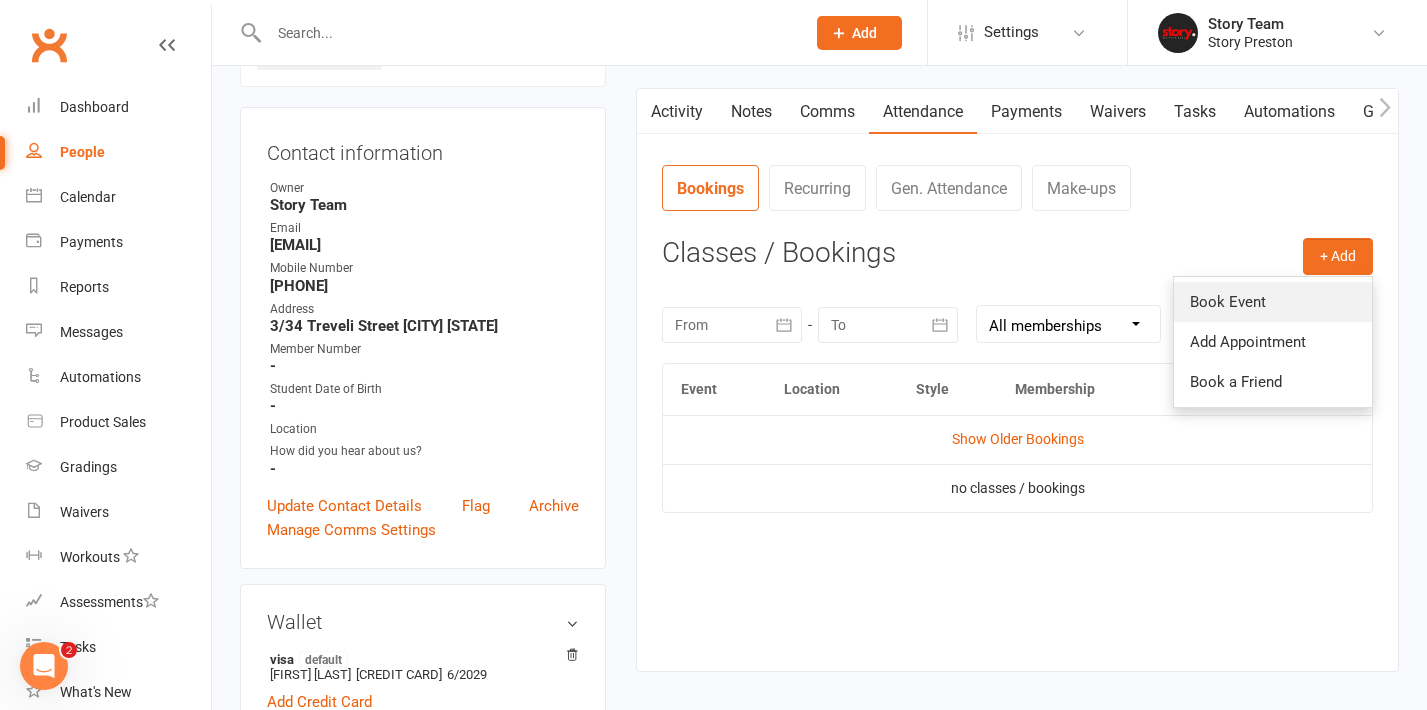 click on "Book Event" at bounding box center [1273, 302] 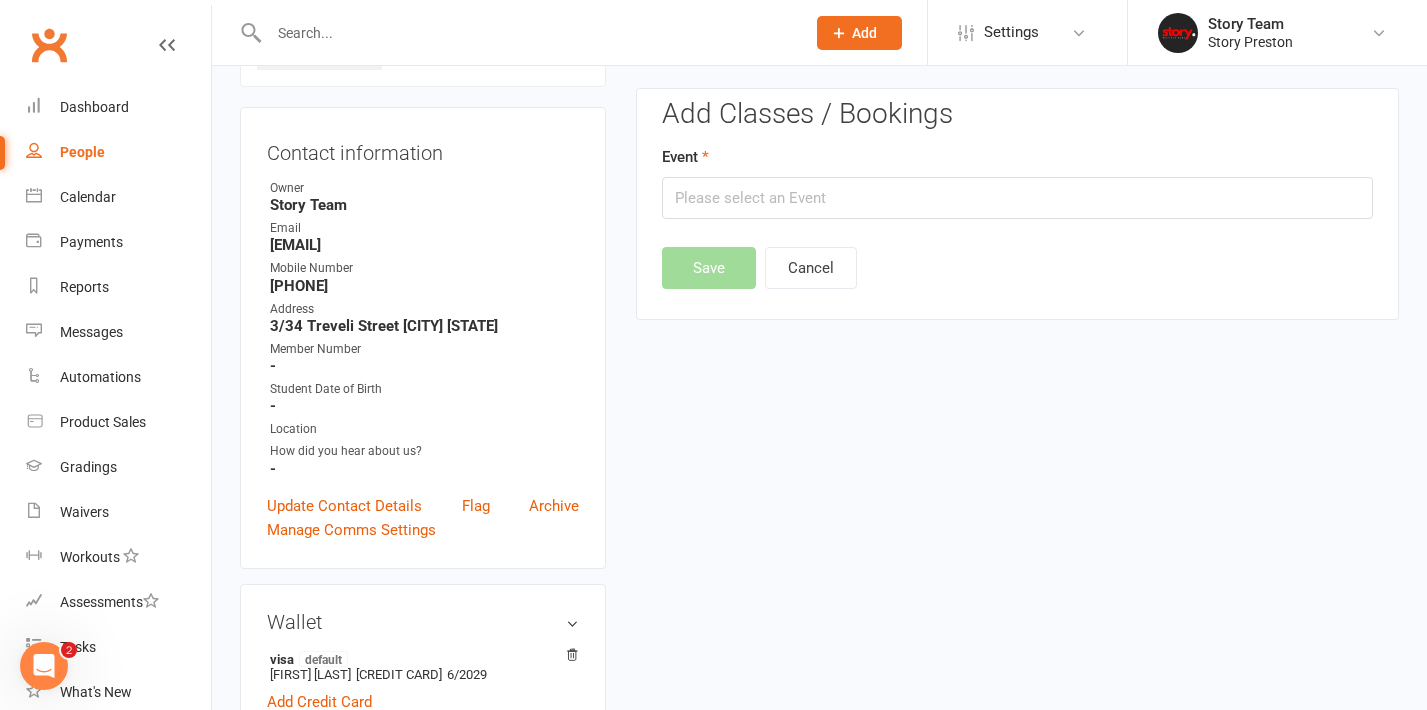scroll, scrollTop: 153, scrollLeft: 0, axis: vertical 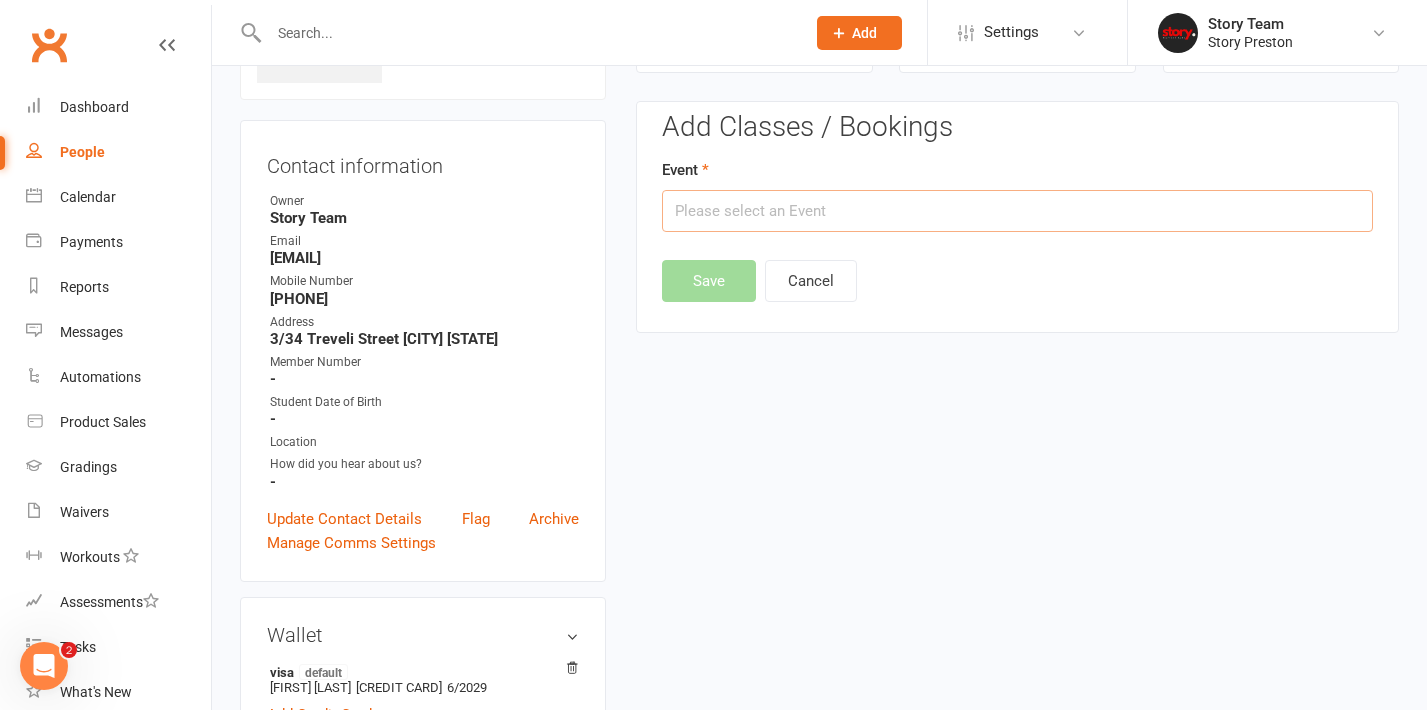 click at bounding box center (1017, 211) 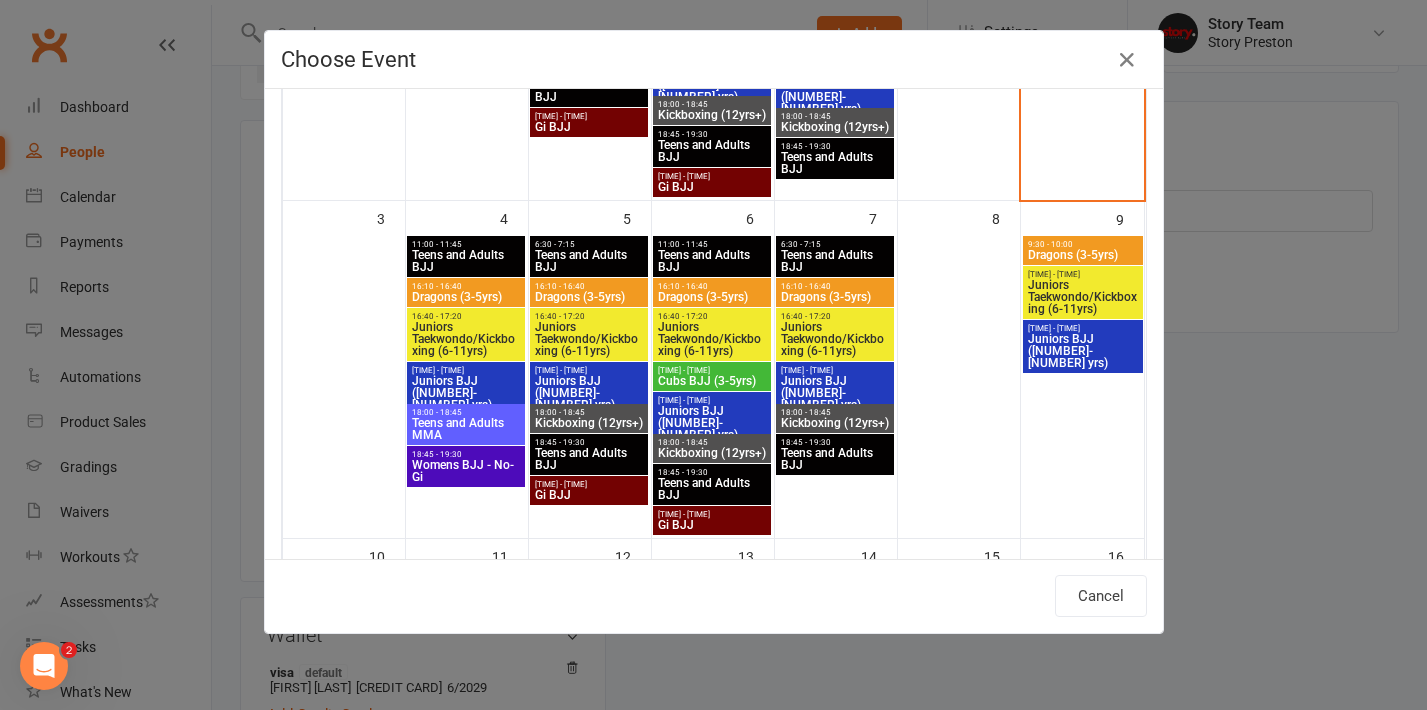 scroll, scrollTop: 322, scrollLeft: 0, axis: vertical 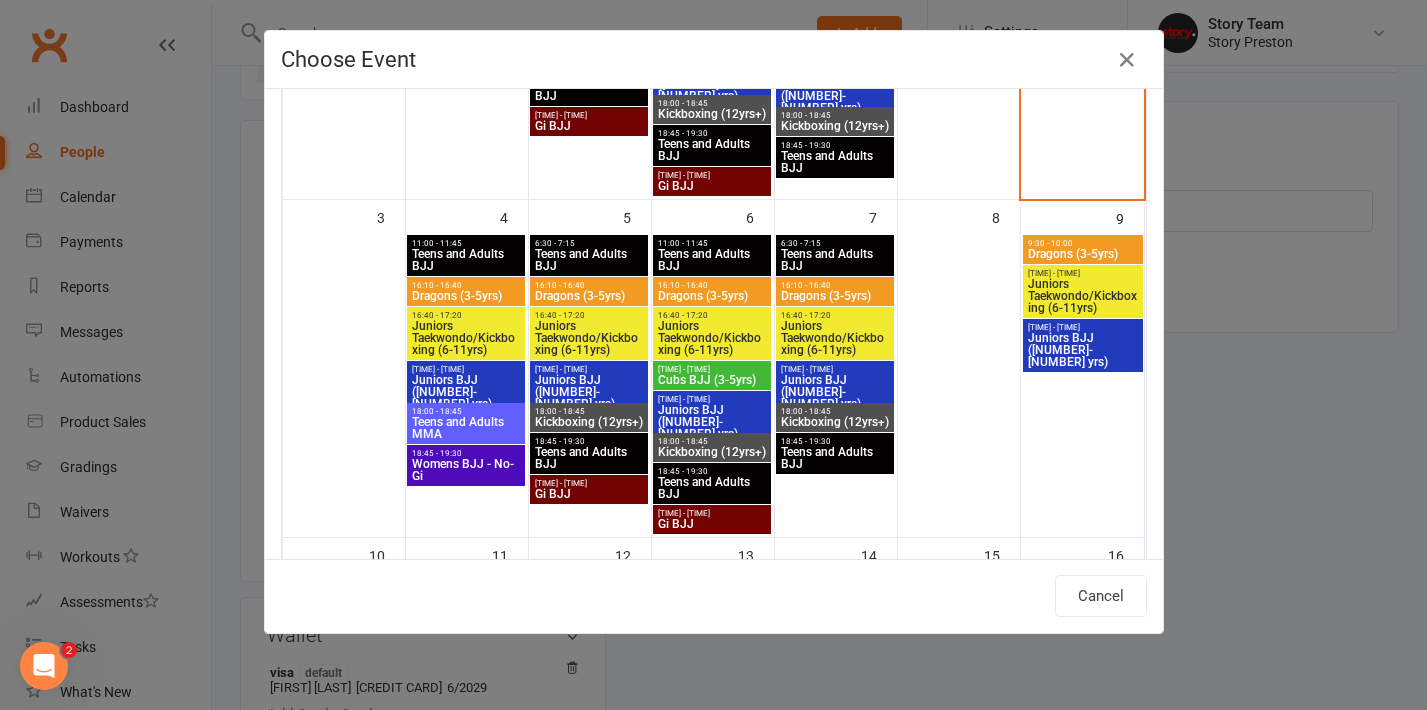 click on "Kickboxing (12yrs+)" at bounding box center [589, 422] 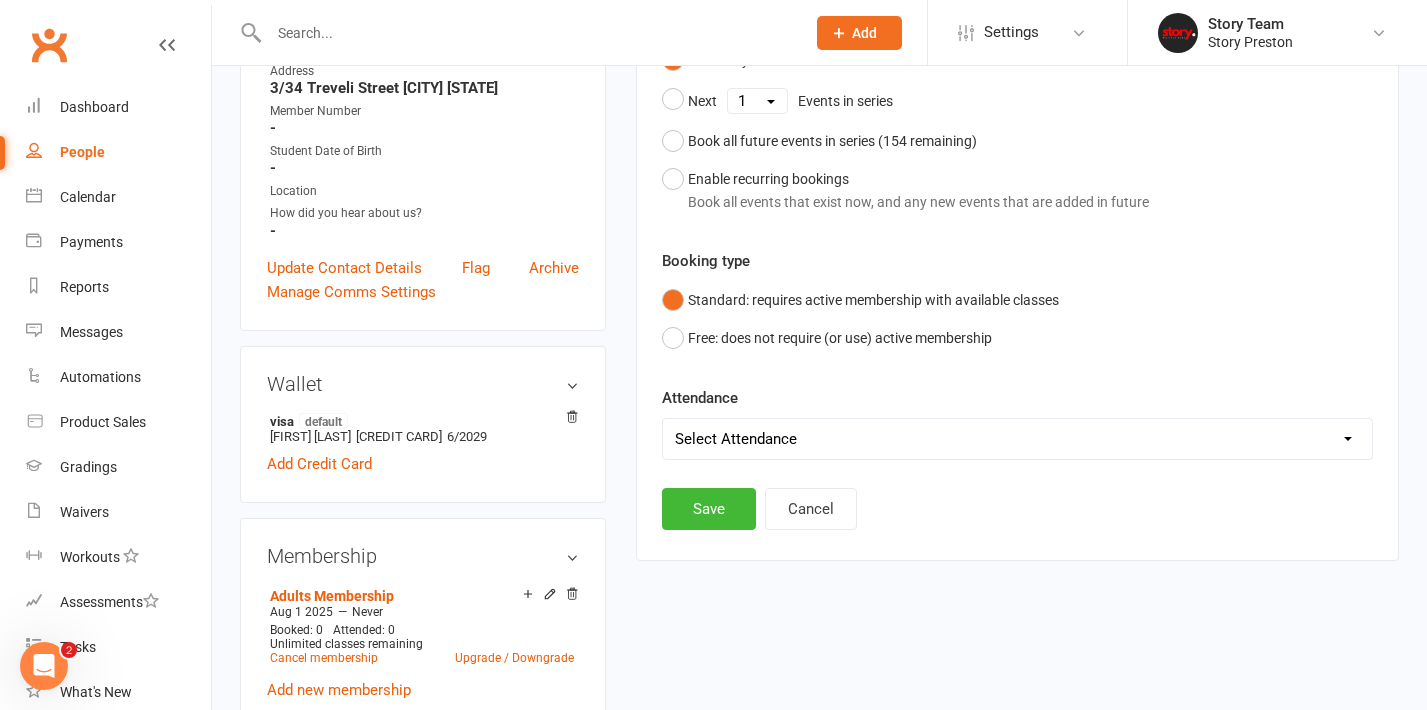 scroll, scrollTop: 460, scrollLeft: 0, axis: vertical 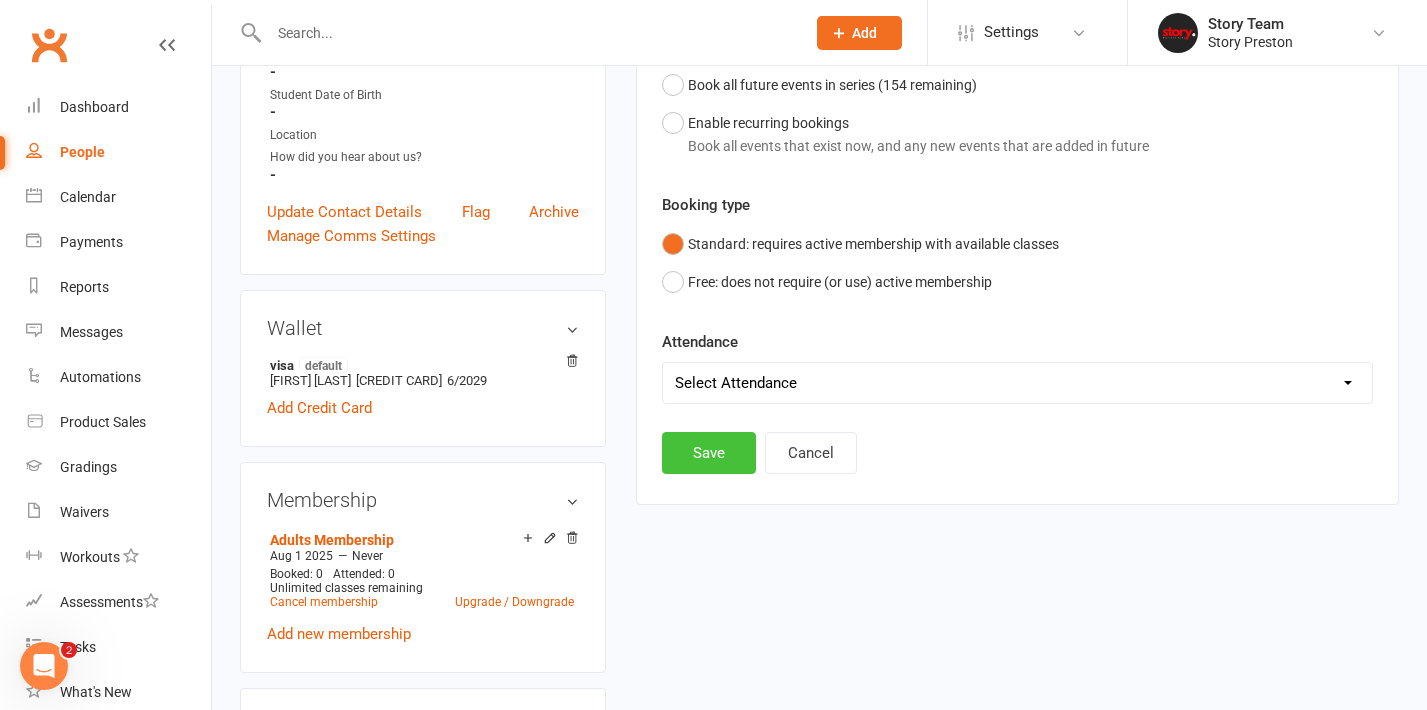 click on "Save" at bounding box center (709, 453) 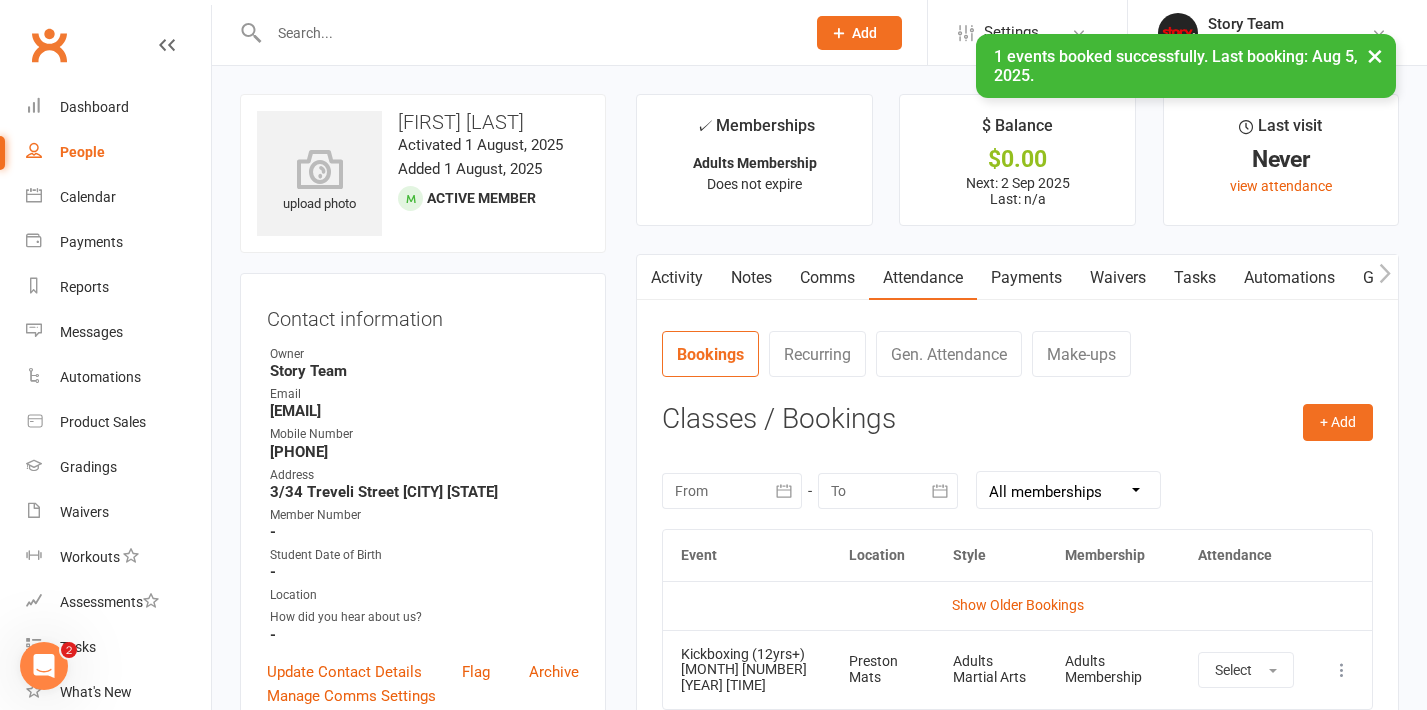 scroll, scrollTop: 0, scrollLeft: 0, axis: both 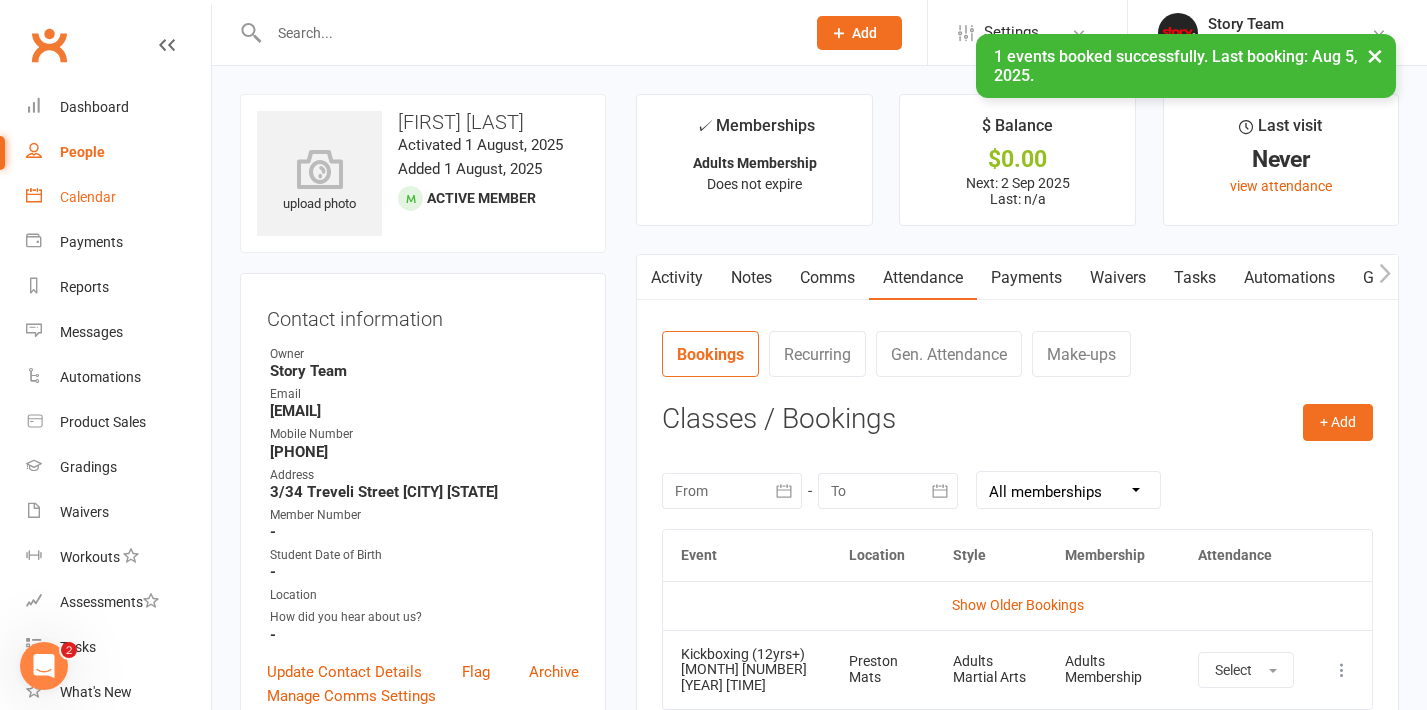click on "Calendar" at bounding box center [88, 197] 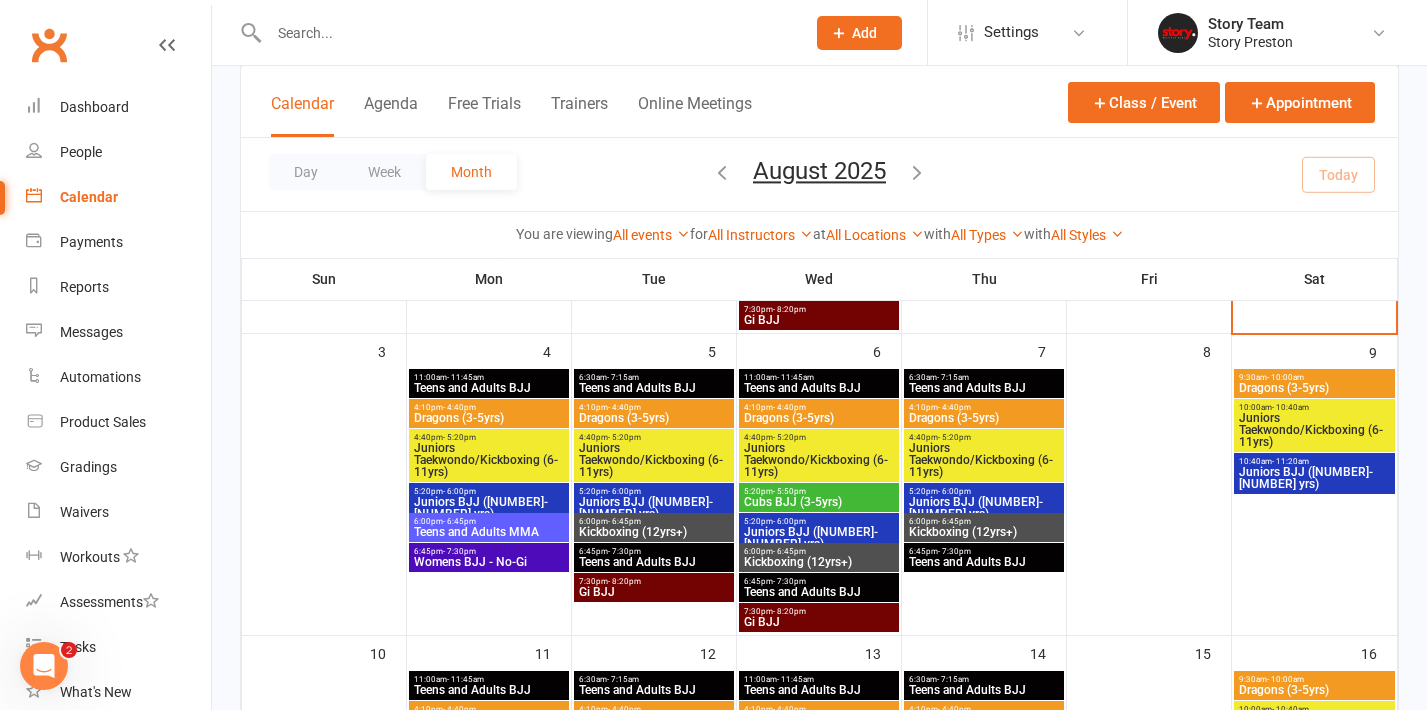 scroll, scrollTop: 345, scrollLeft: 0, axis: vertical 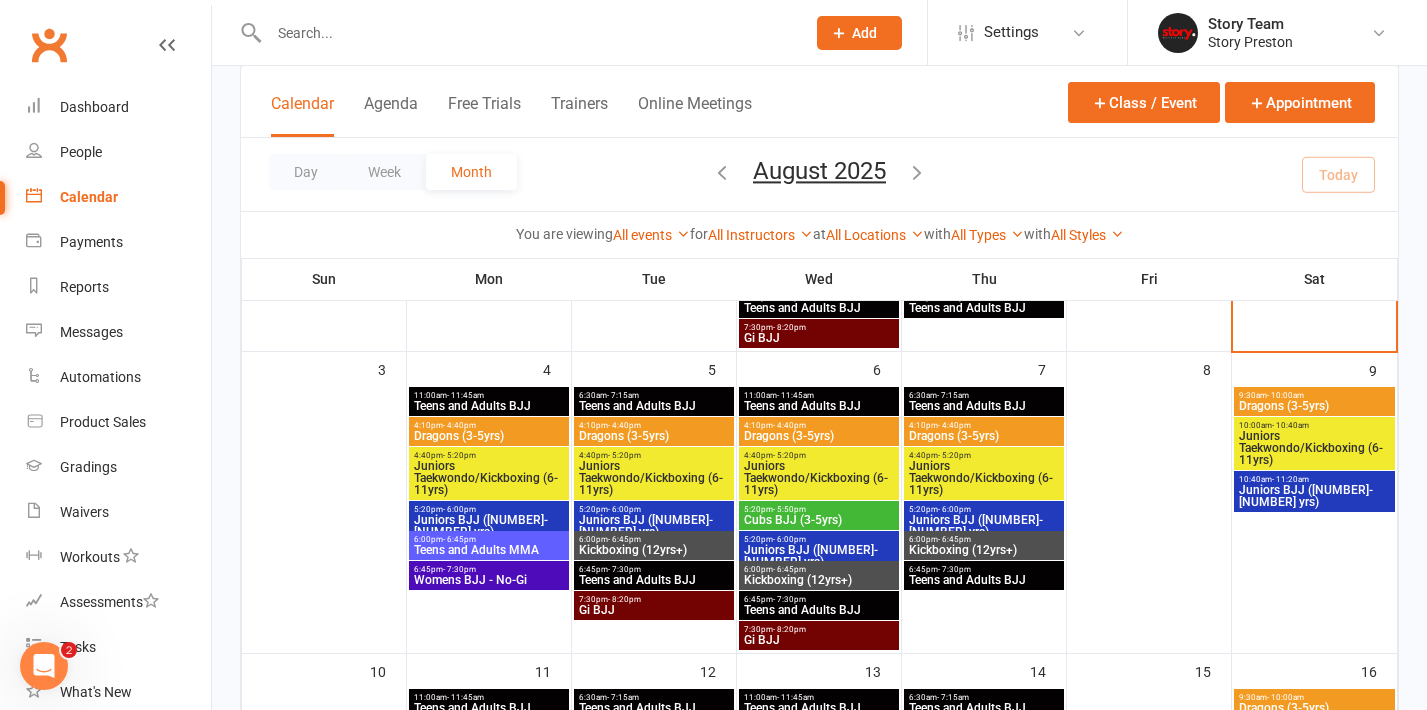 click on "Teens and Adults BJJ" at bounding box center (489, 406) 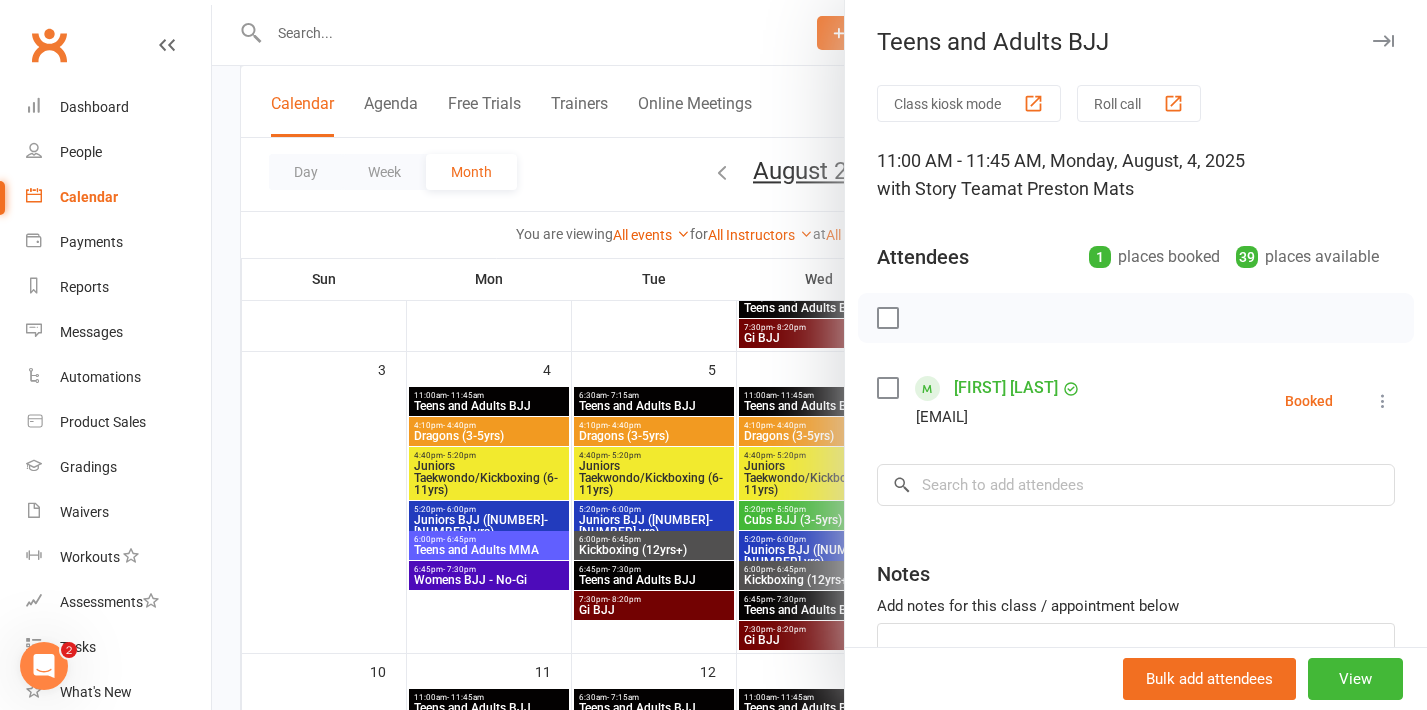 click at bounding box center (819, 355) 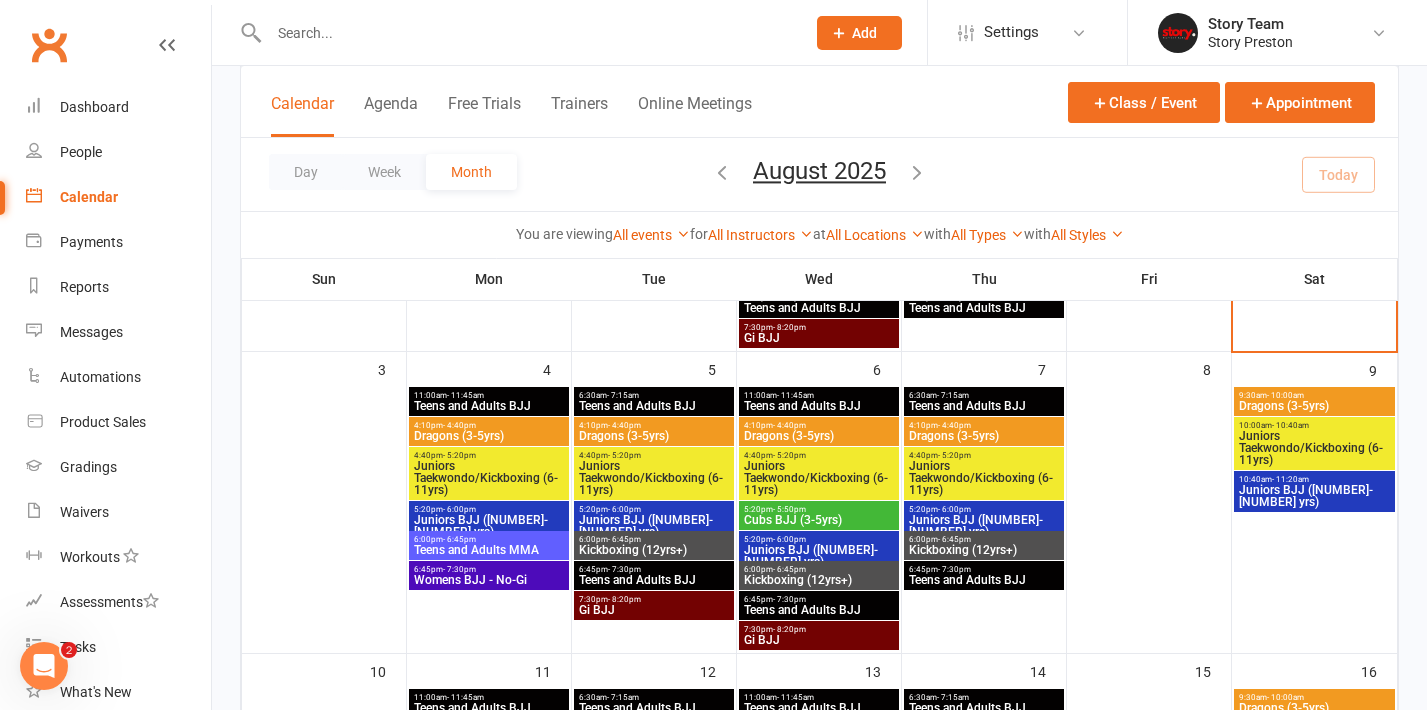 click on "Dragons (3-5yrs)" at bounding box center (489, 436) 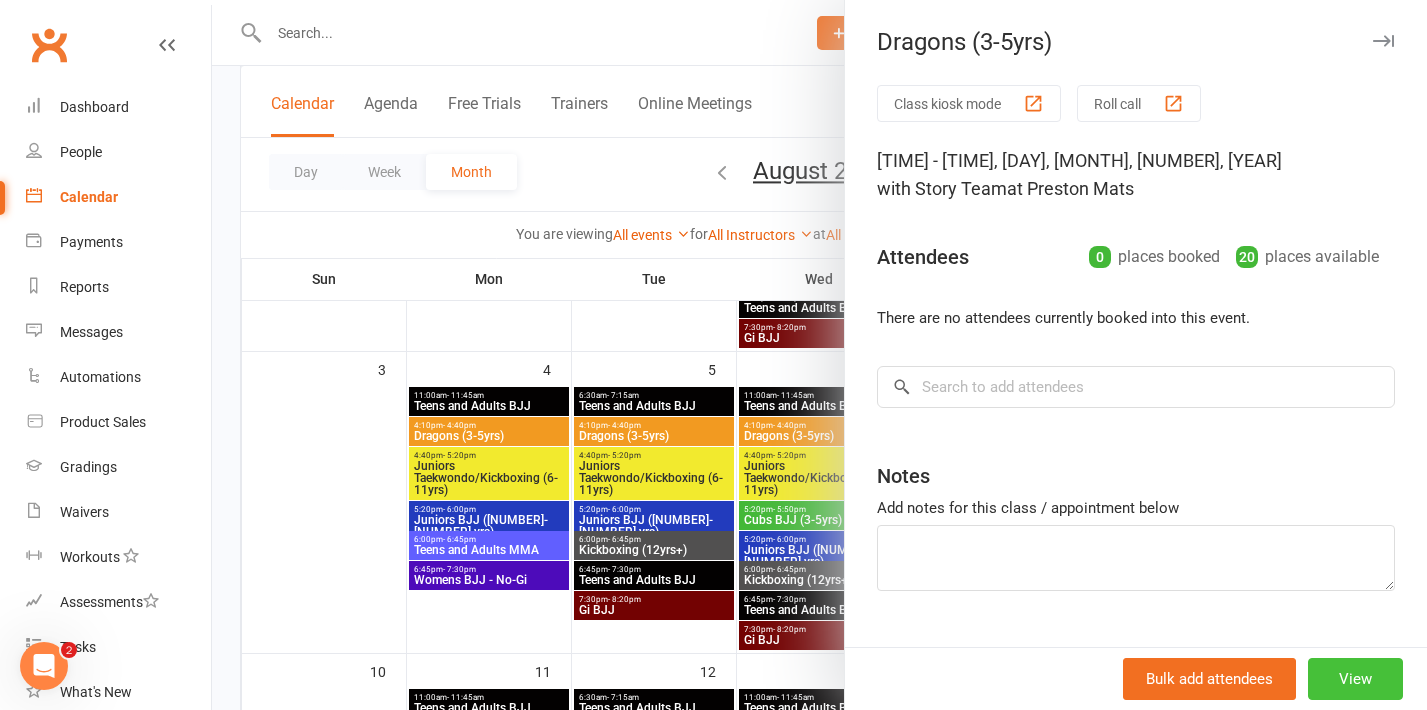 click on "View" at bounding box center (1355, 679) 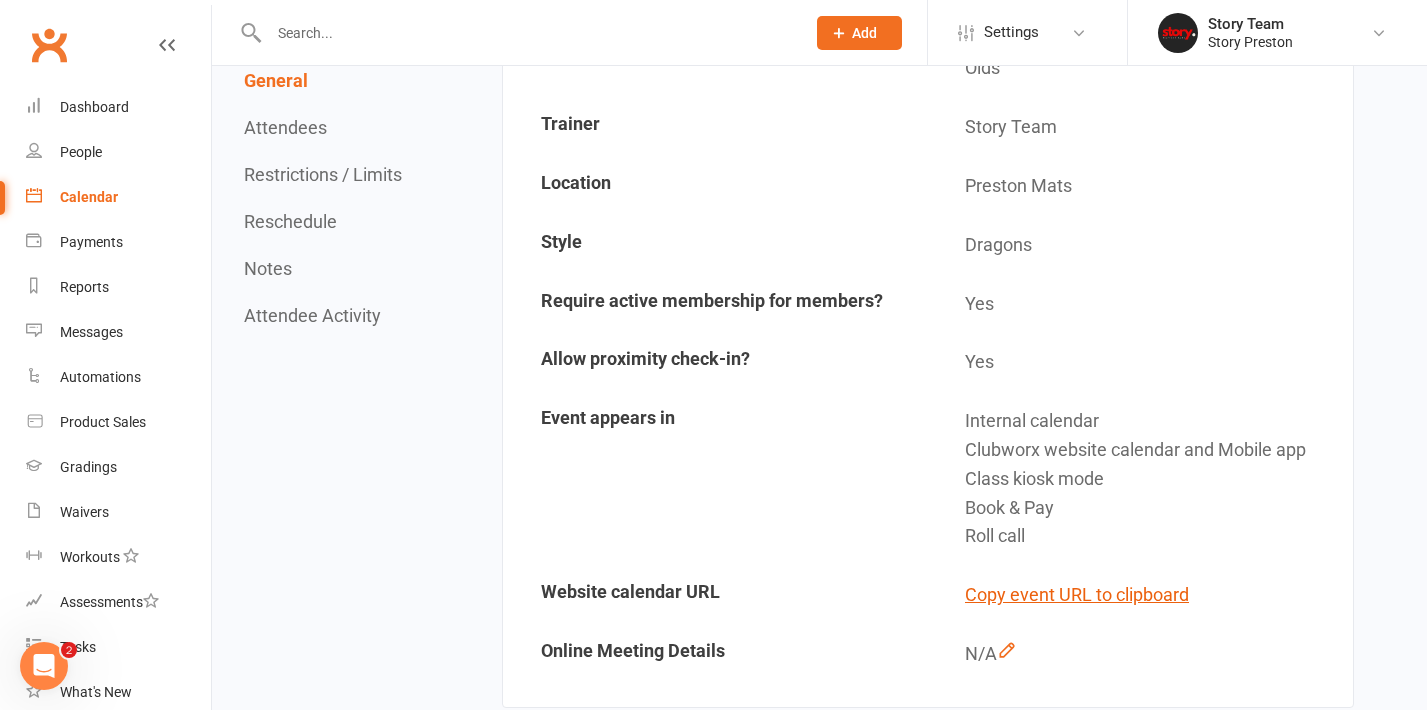 scroll, scrollTop: 0, scrollLeft: 0, axis: both 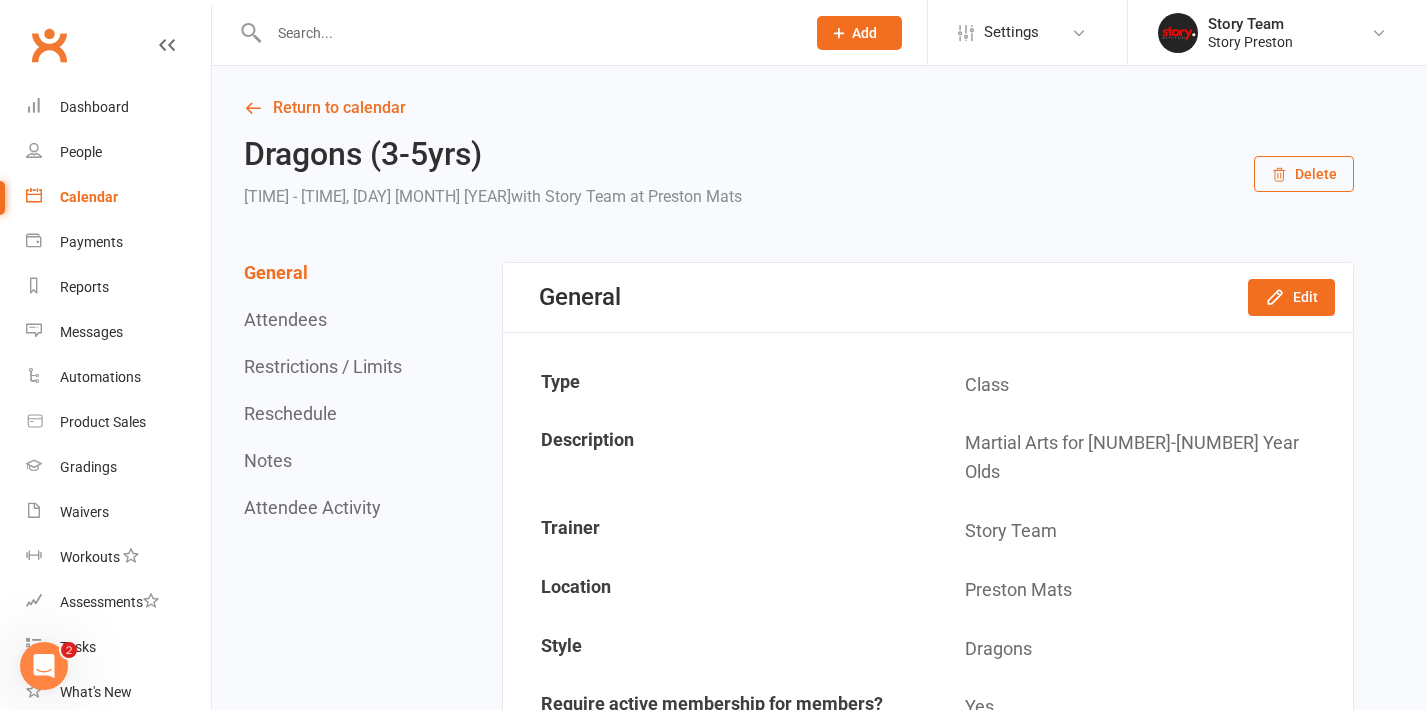click on "Delete" at bounding box center (1304, 174) 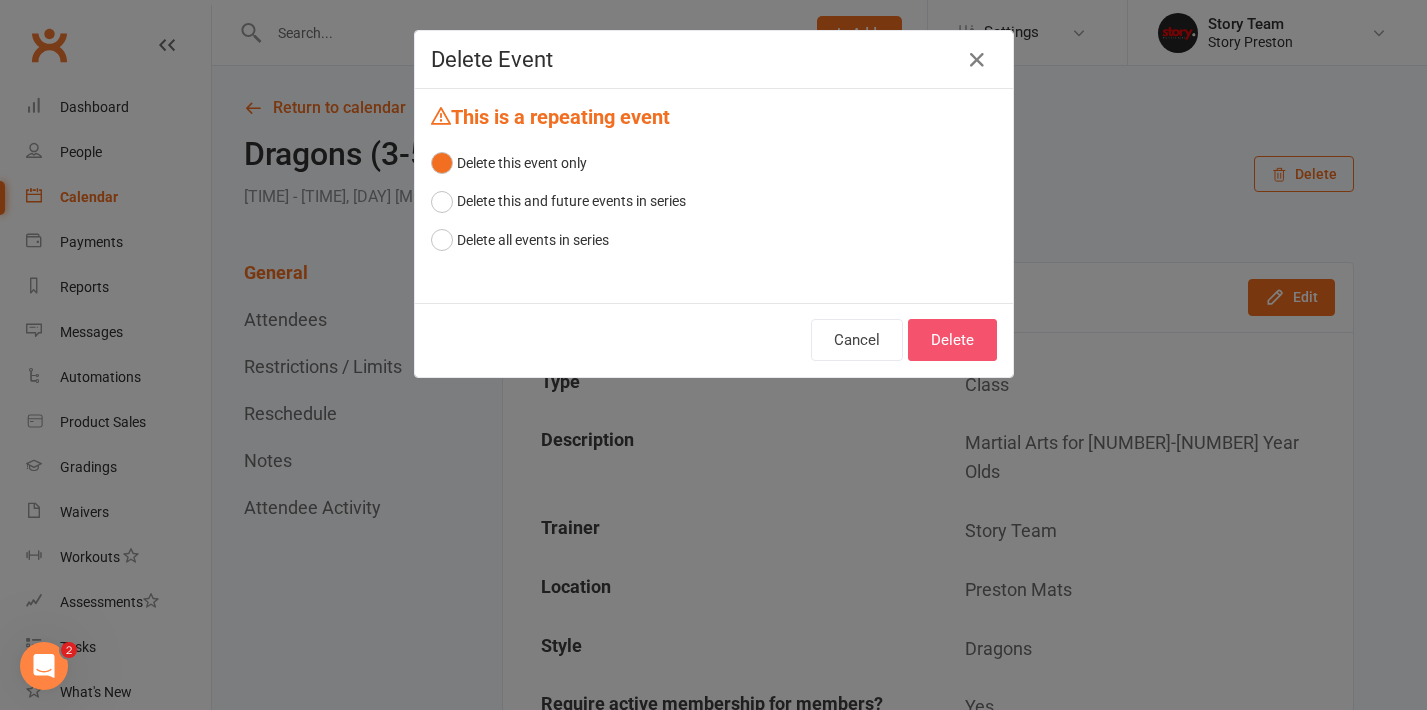 click on "Delete" at bounding box center (952, 340) 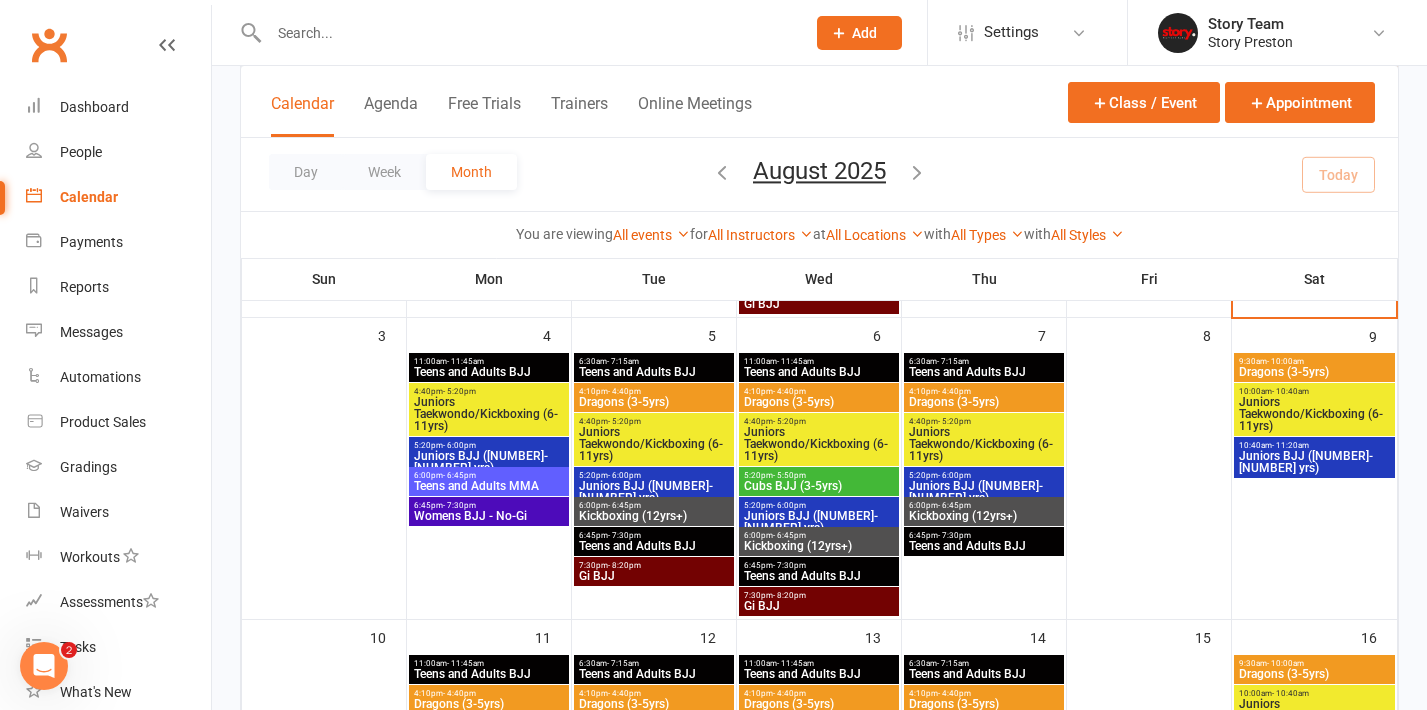 scroll, scrollTop: 394, scrollLeft: 0, axis: vertical 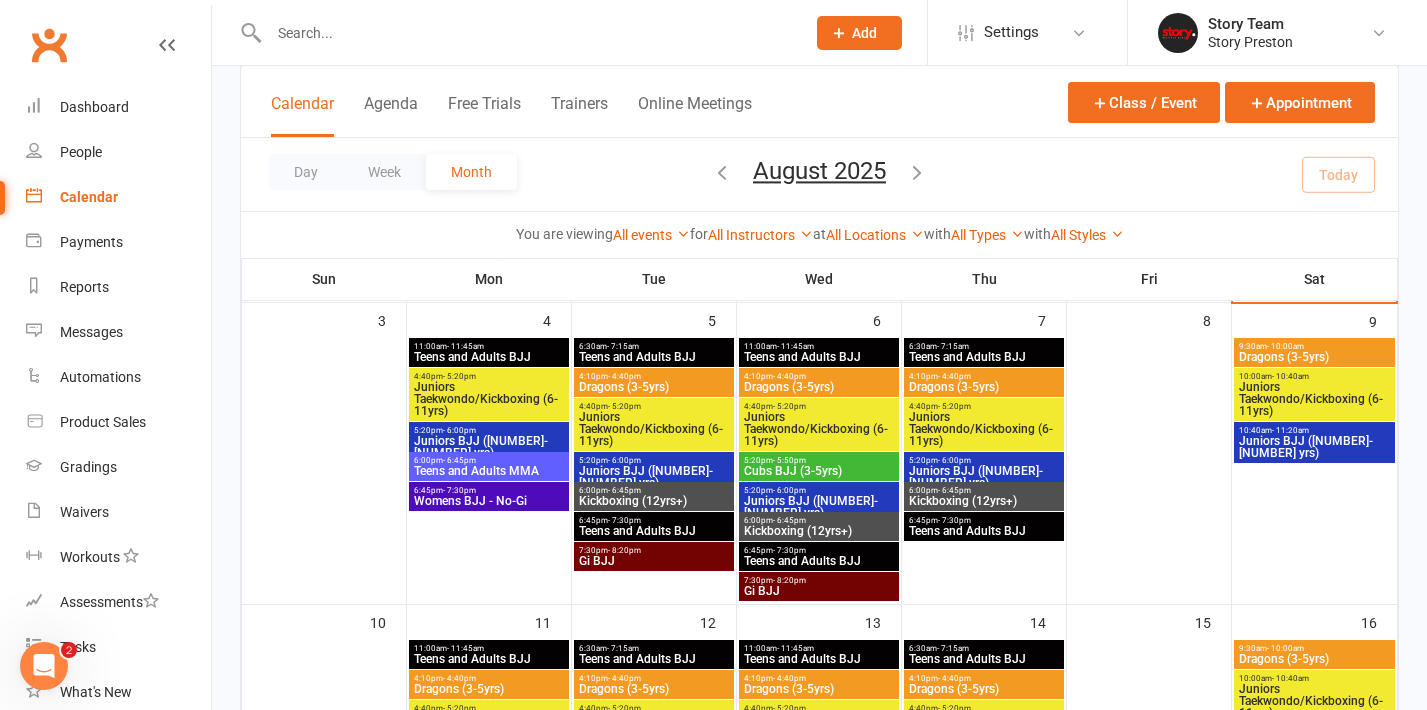 click on "Juniors Taekwondo/Kickboxing (6-11yrs)" at bounding box center (489, 399) 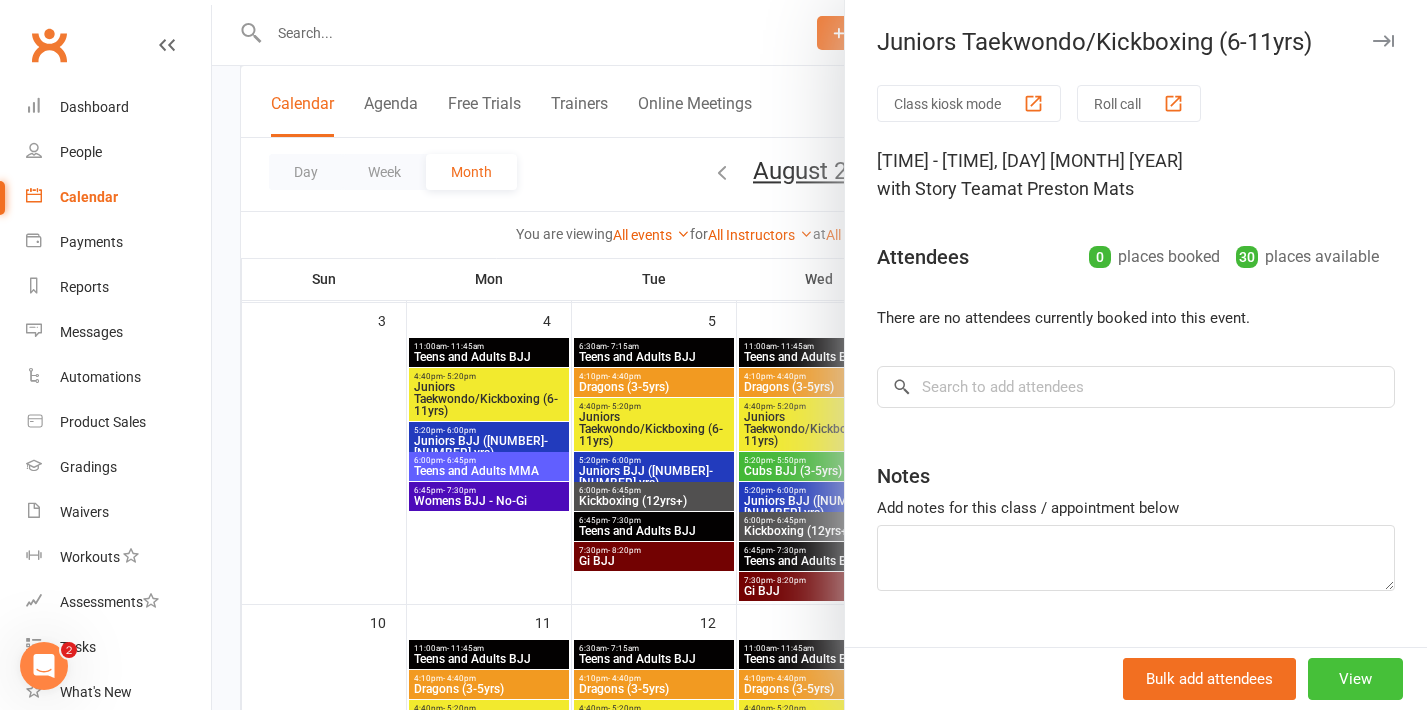 click on "View" at bounding box center [1355, 679] 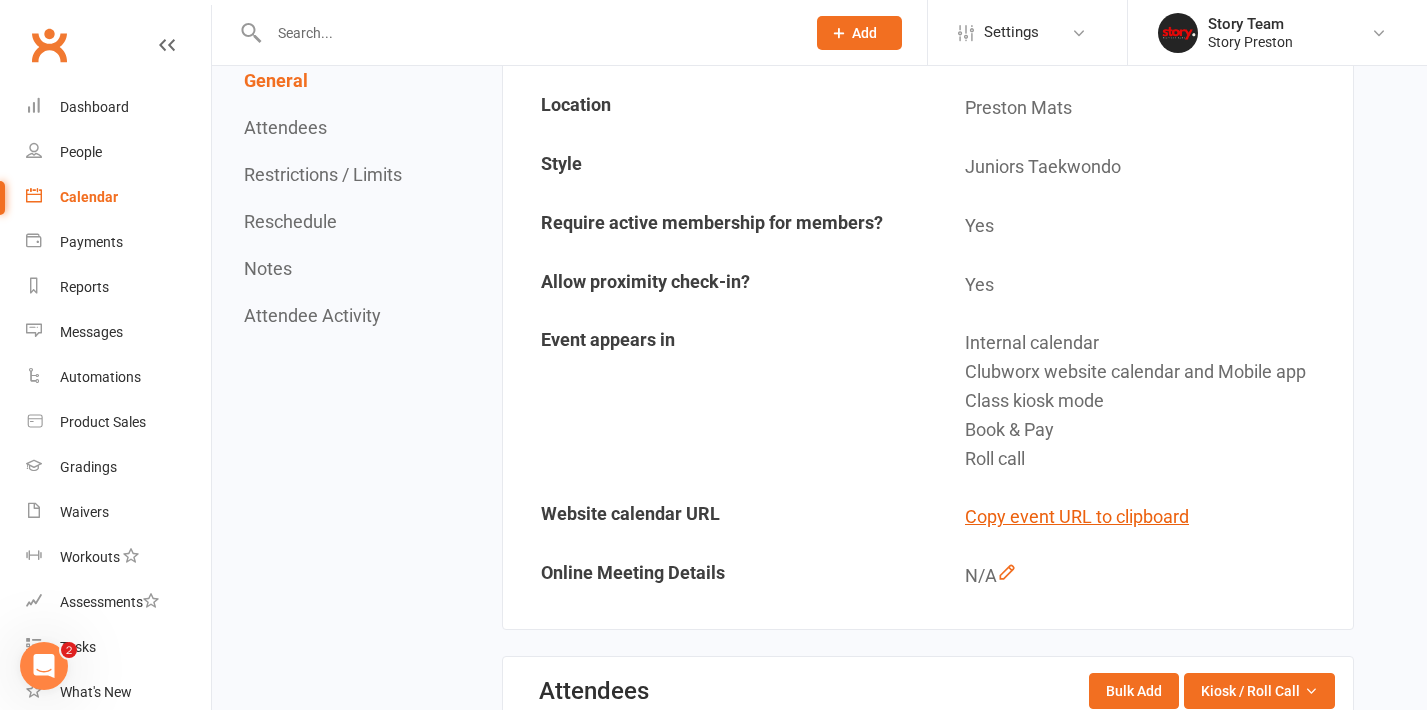 scroll, scrollTop: 0, scrollLeft: 0, axis: both 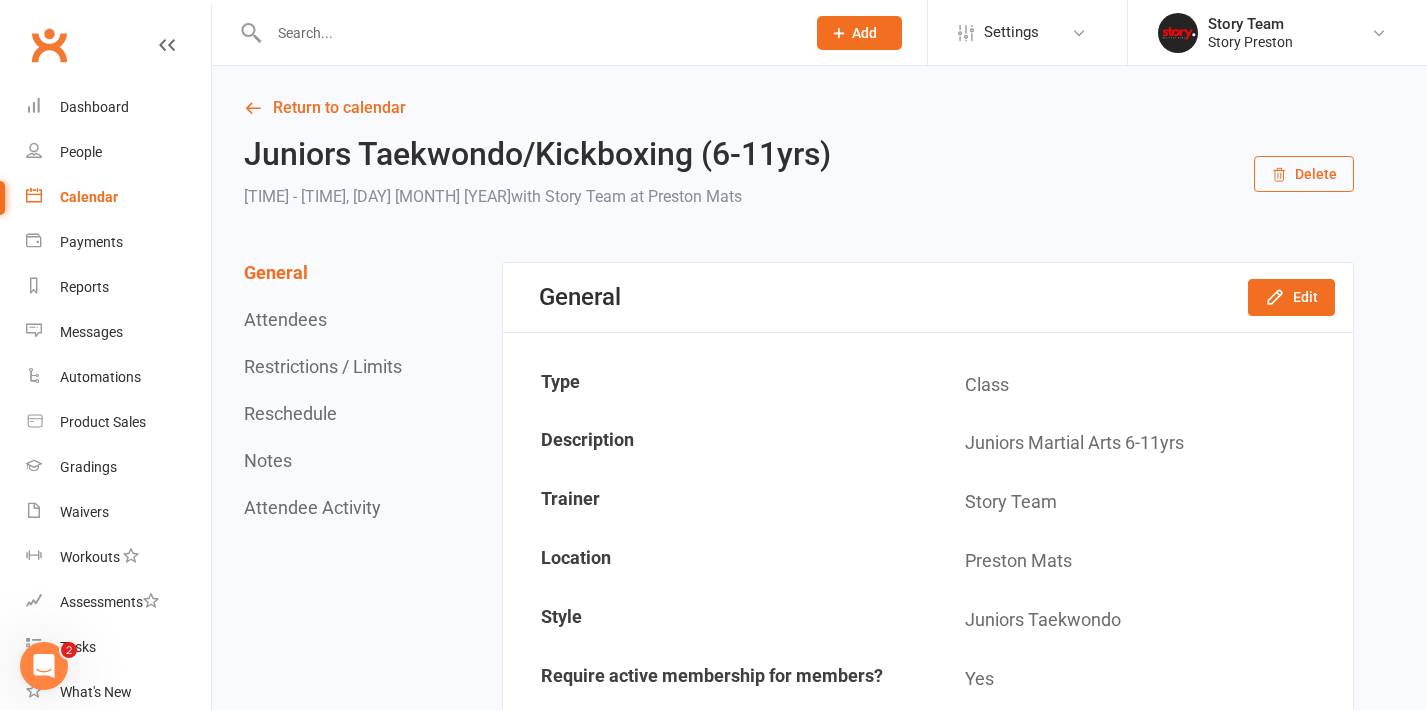 click on "Delete" at bounding box center (1304, 174) 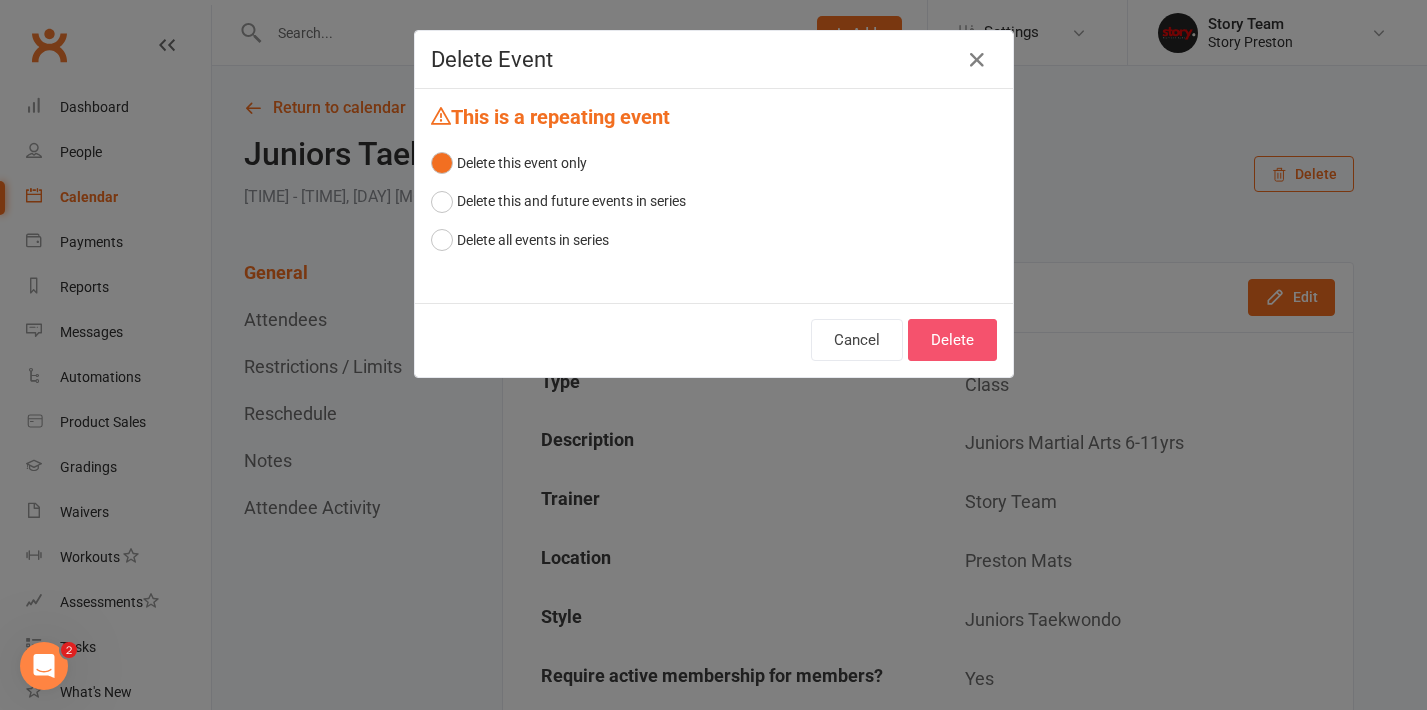click on "Delete" at bounding box center [952, 340] 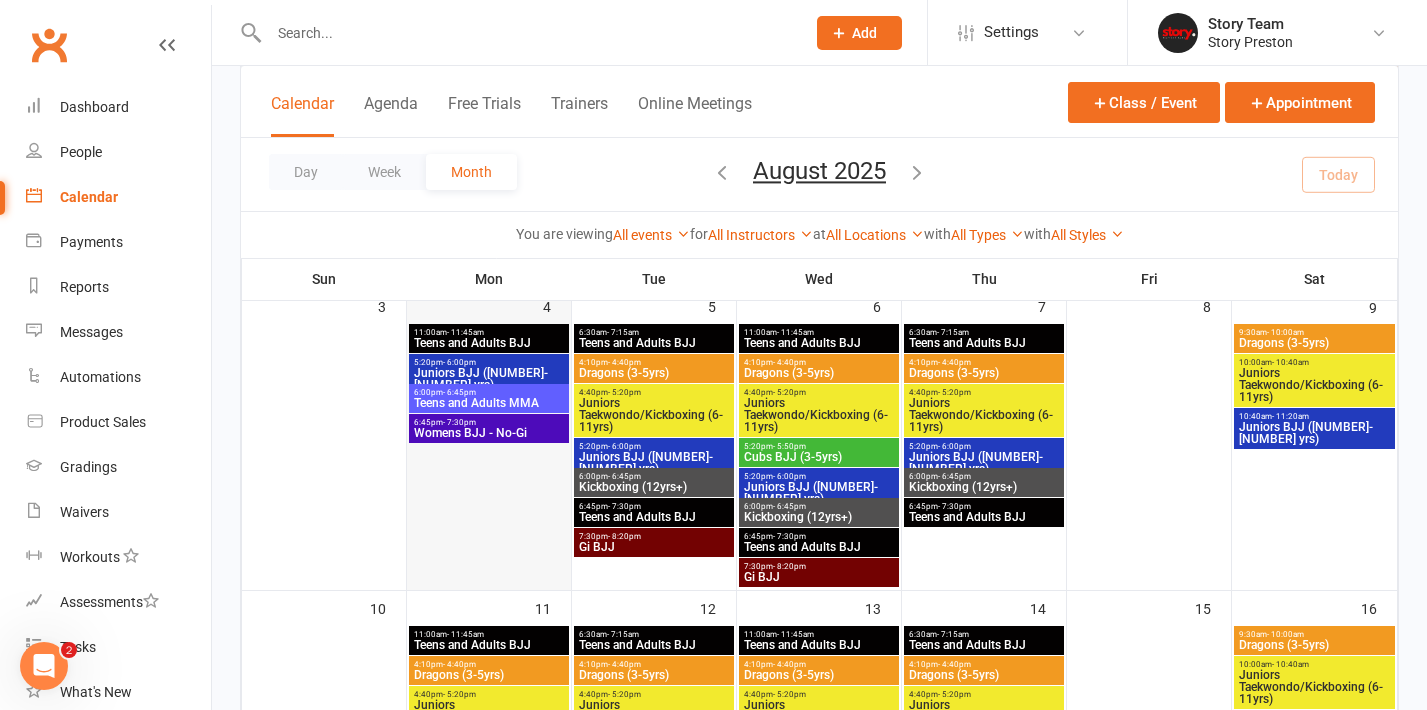 scroll, scrollTop: 360, scrollLeft: 0, axis: vertical 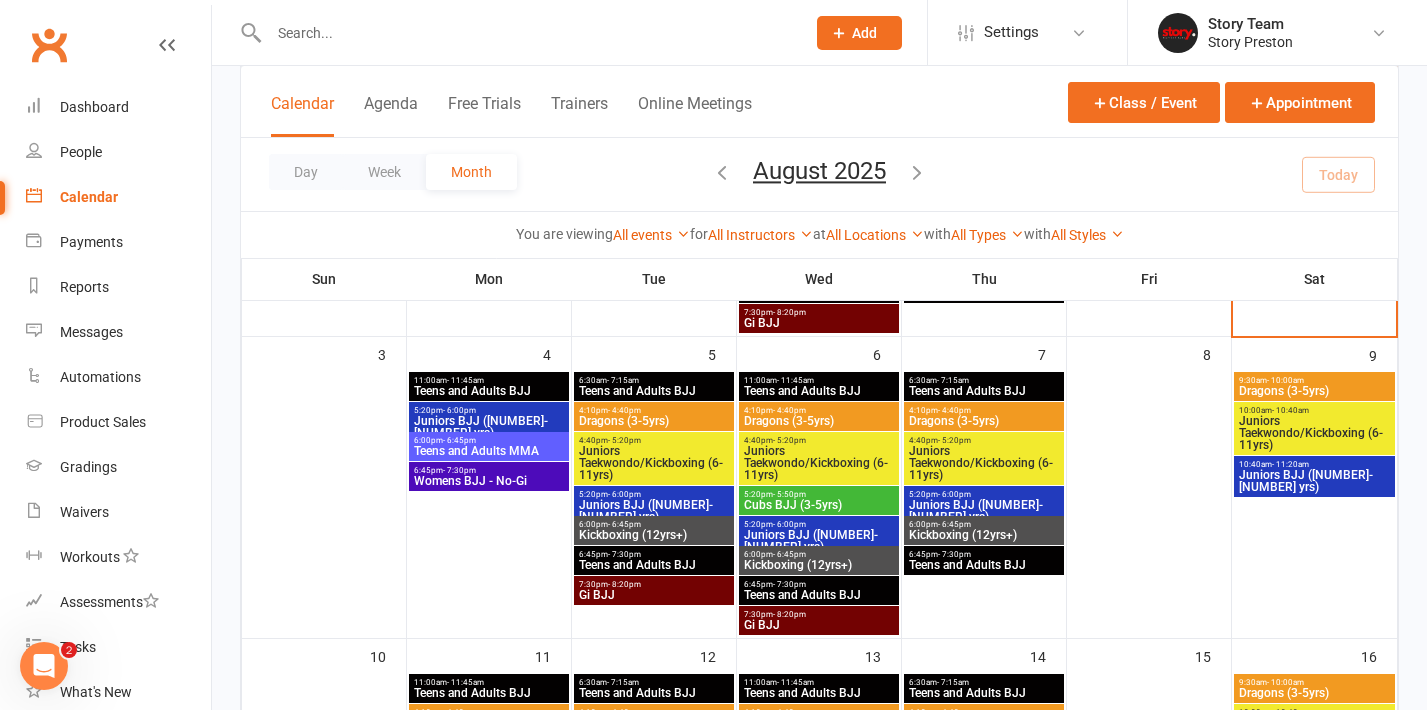 click on "Juniors BJJ (6-10 yrs)" at bounding box center (489, 427) 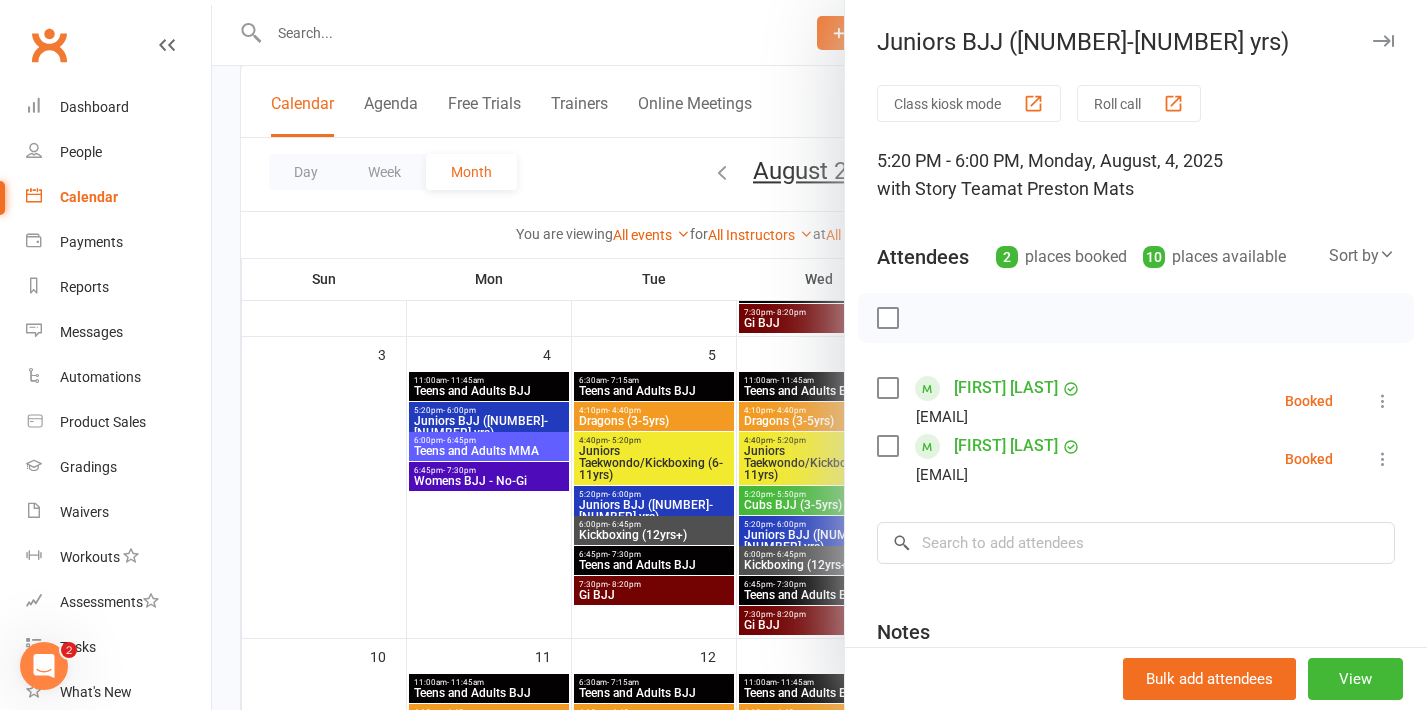 click at bounding box center [819, 355] 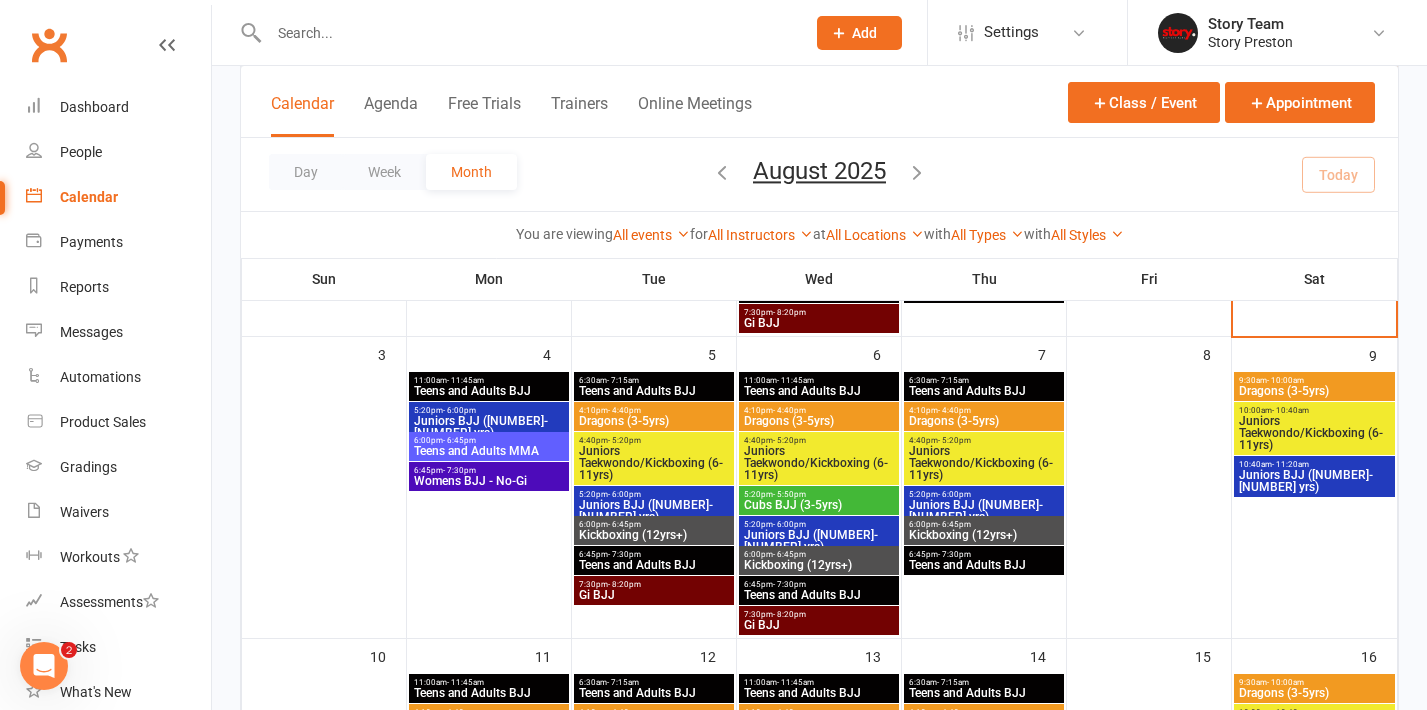 click on "Teens and Adults MMA" at bounding box center [489, 451] 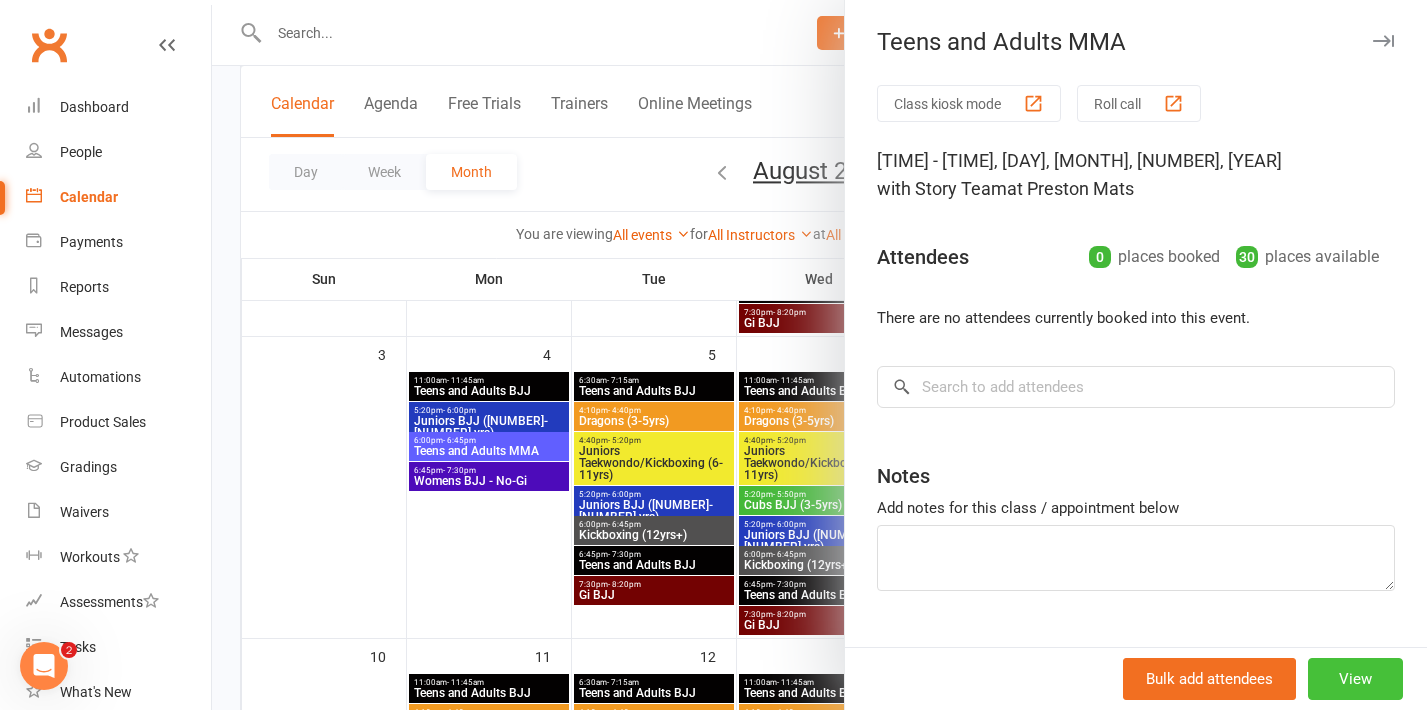 click on "View" at bounding box center [1355, 679] 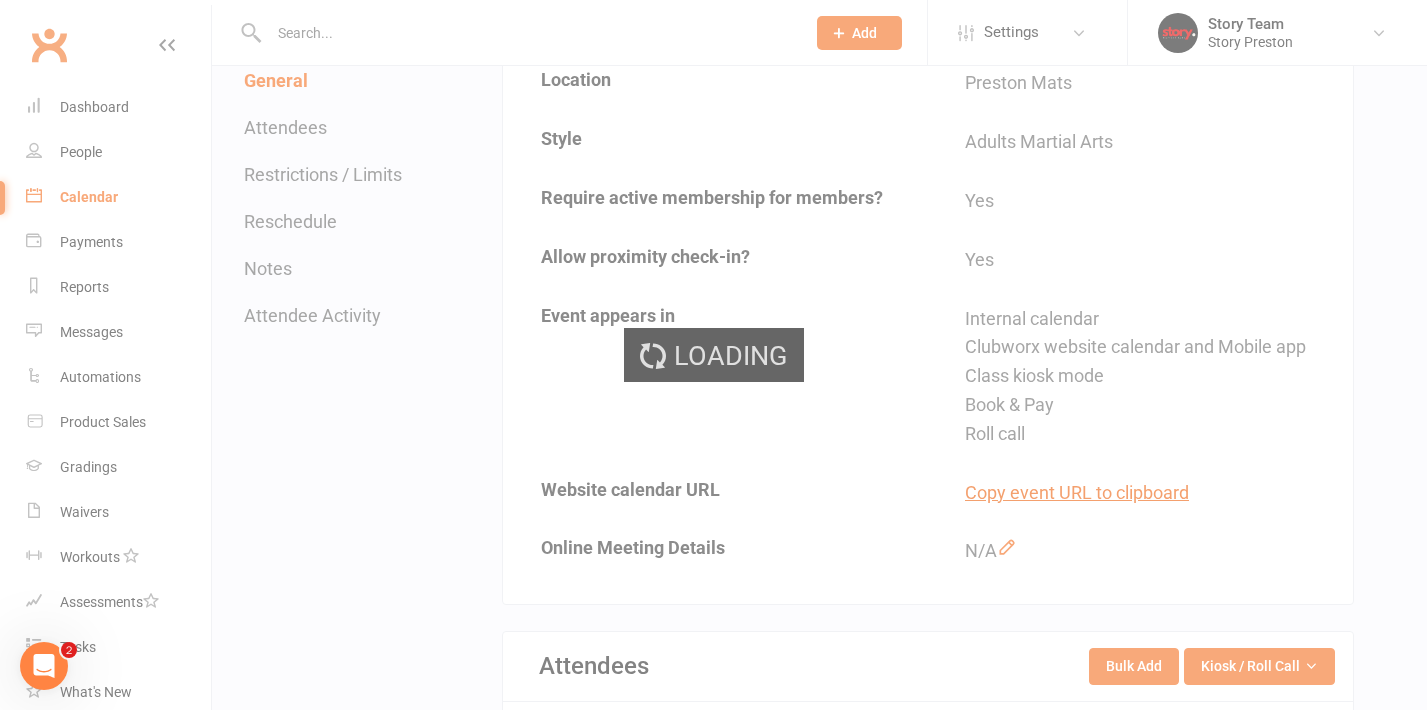 scroll, scrollTop: 0, scrollLeft: 0, axis: both 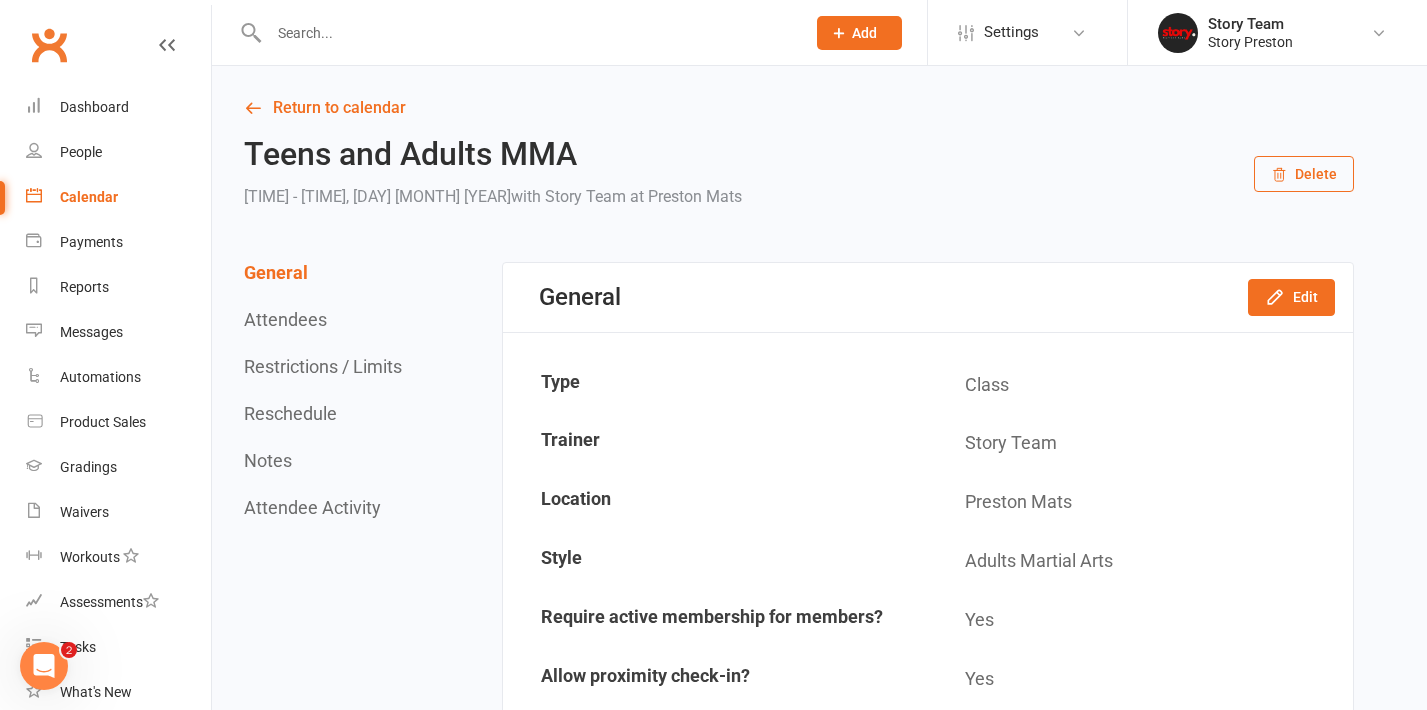 click on "Delete" at bounding box center (1304, 174) 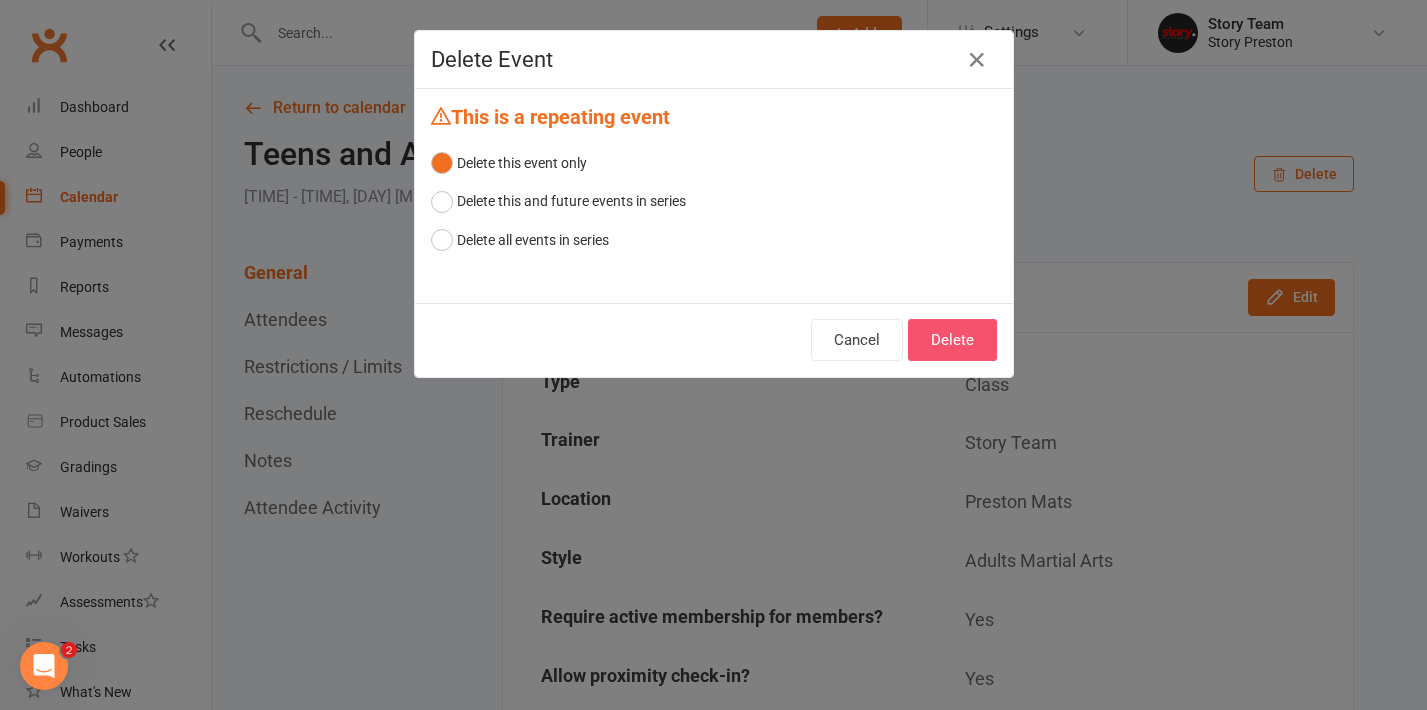 click on "Delete" at bounding box center [952, 340] 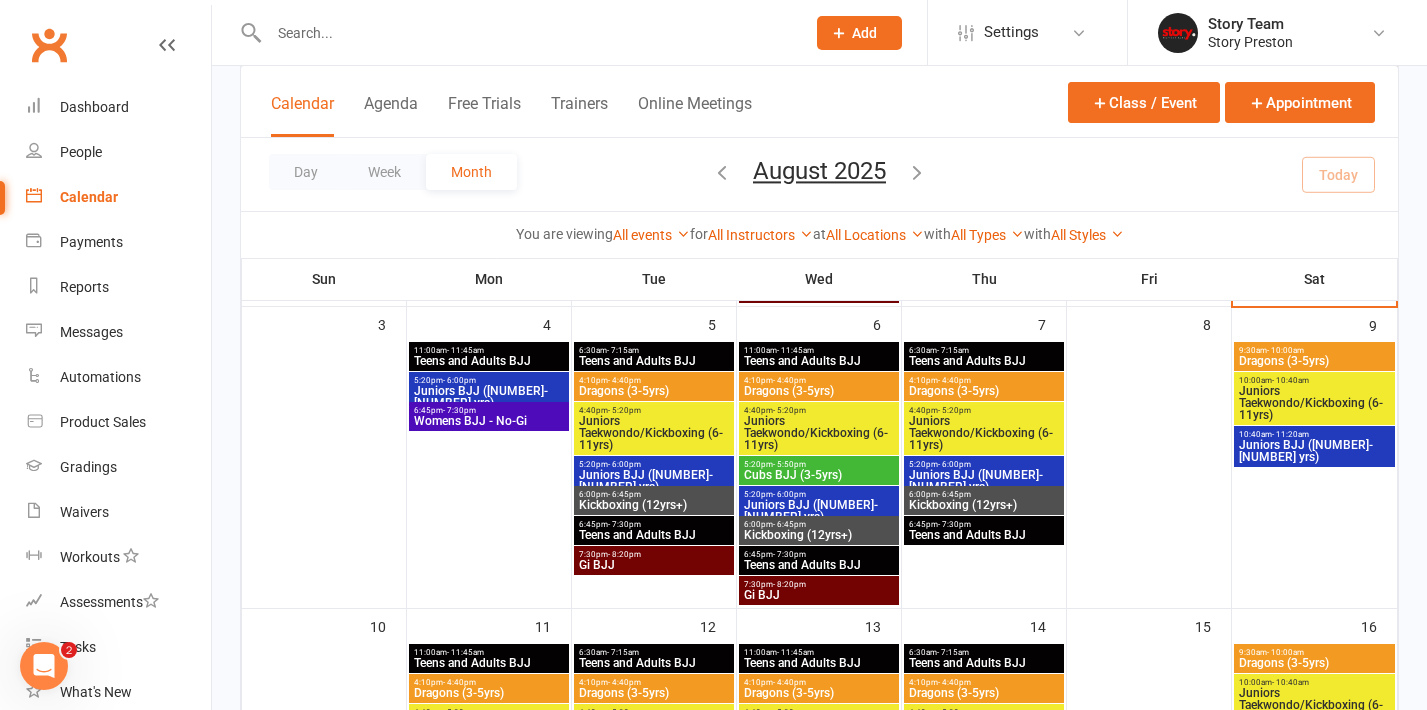 scroll, scrollTop: 392, scrollLeft: 0, axis: vertical 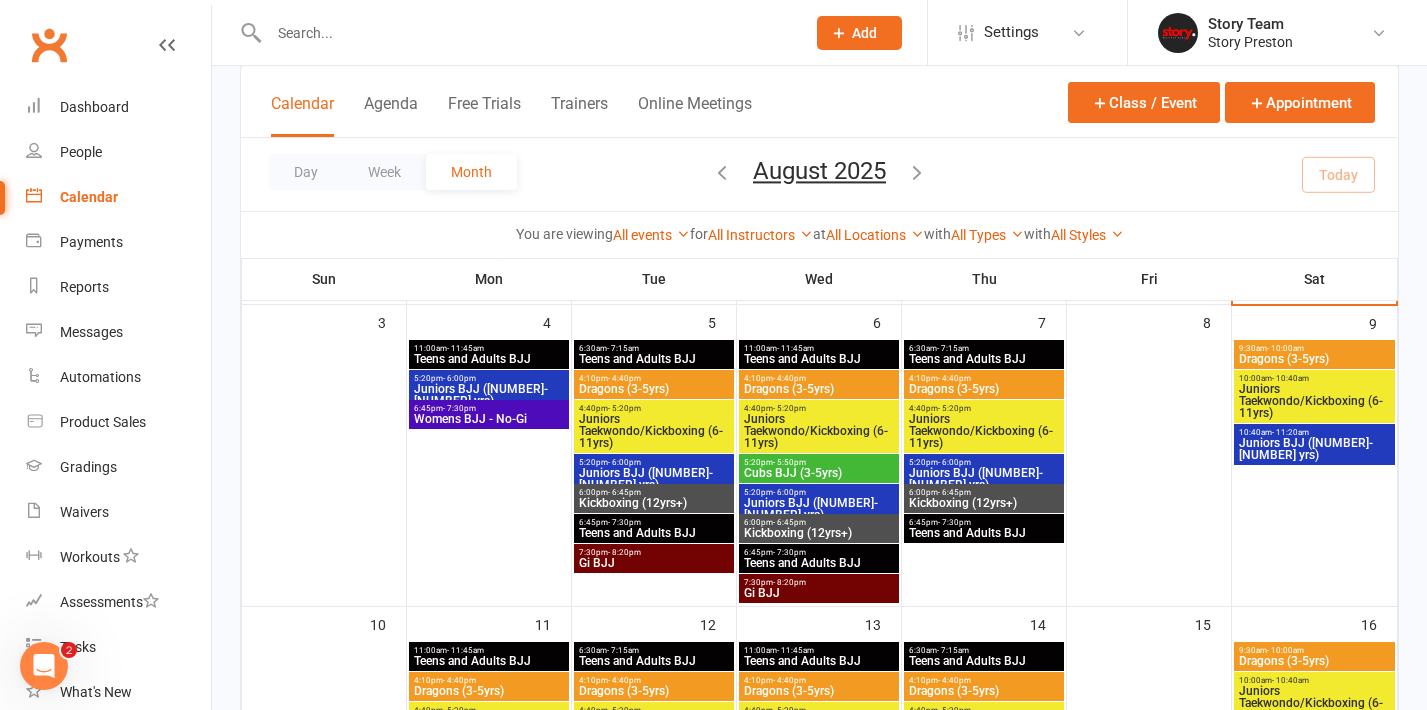 click on "Kickboxing (12yrs+)" at bounding box center (654, 503) 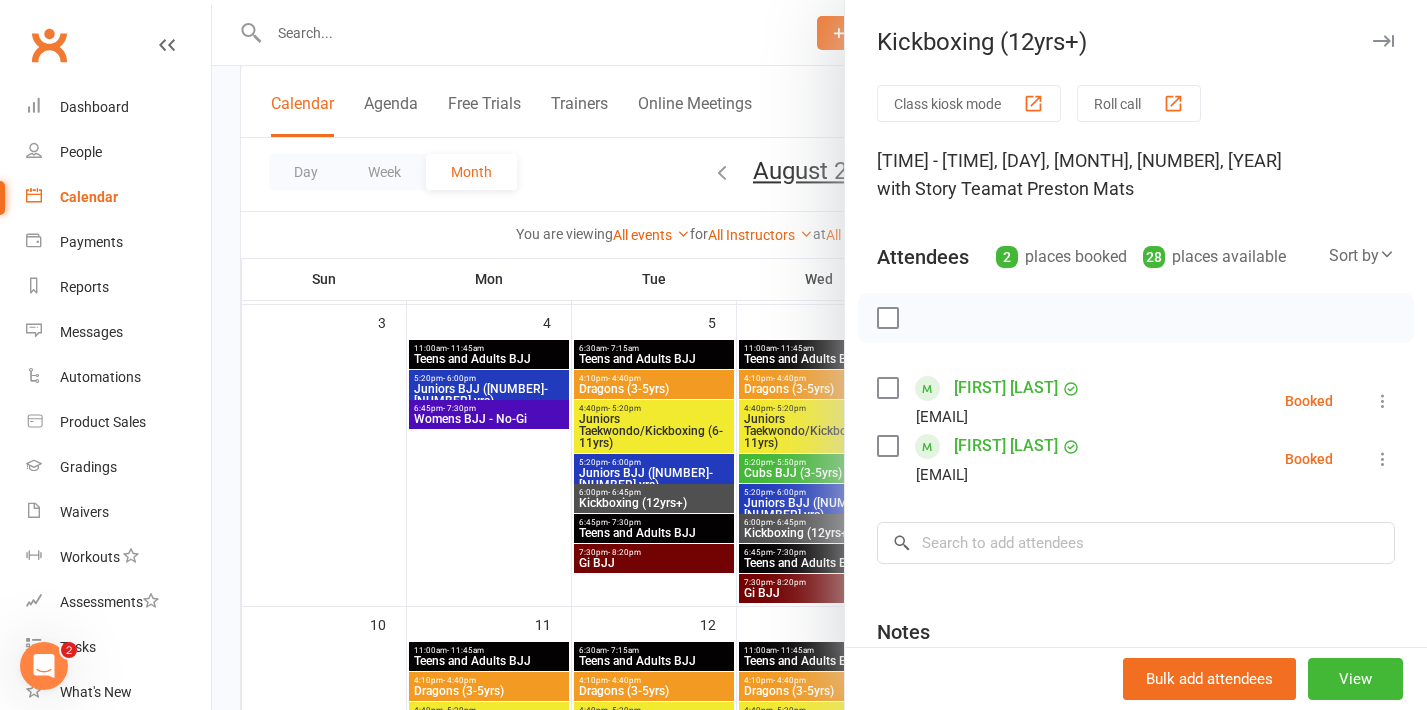 click at bounding box center (819, 355) 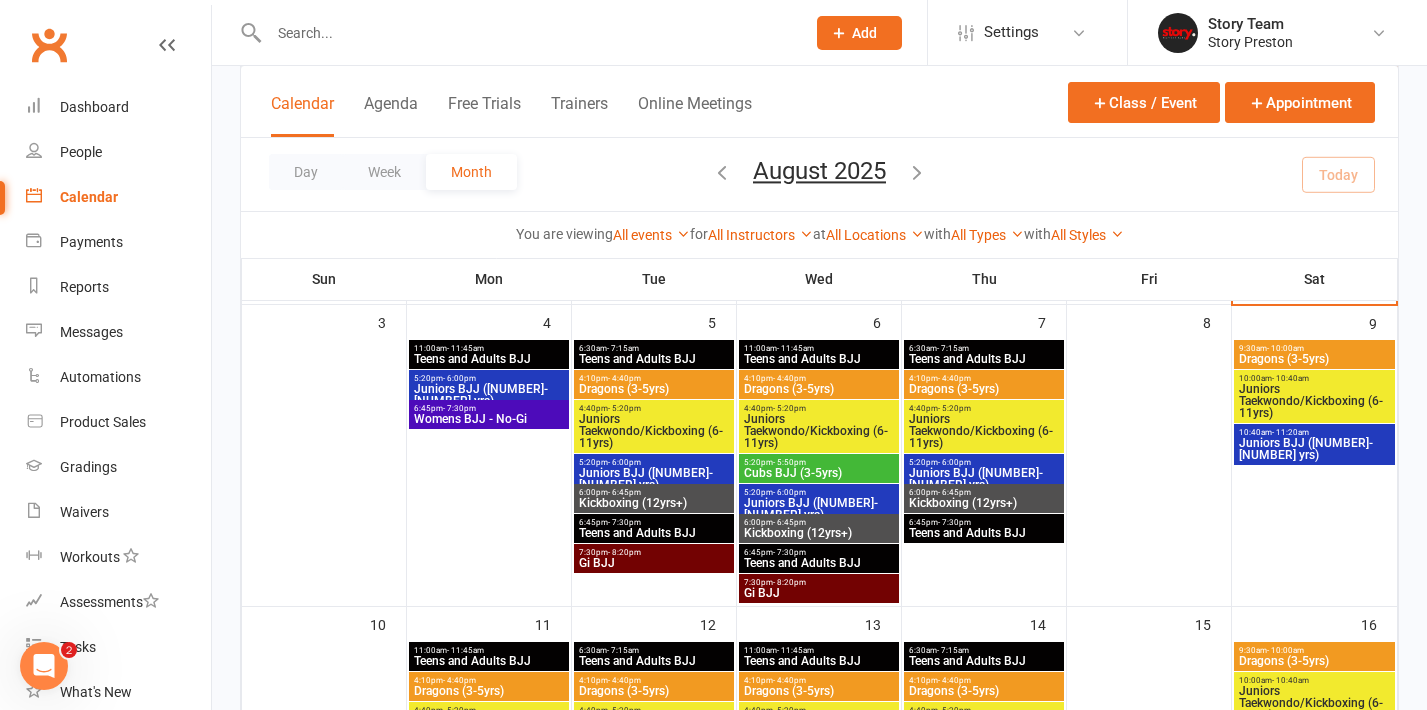 click on "Teens and Adults BJJ" at bounding box center [654, 359] 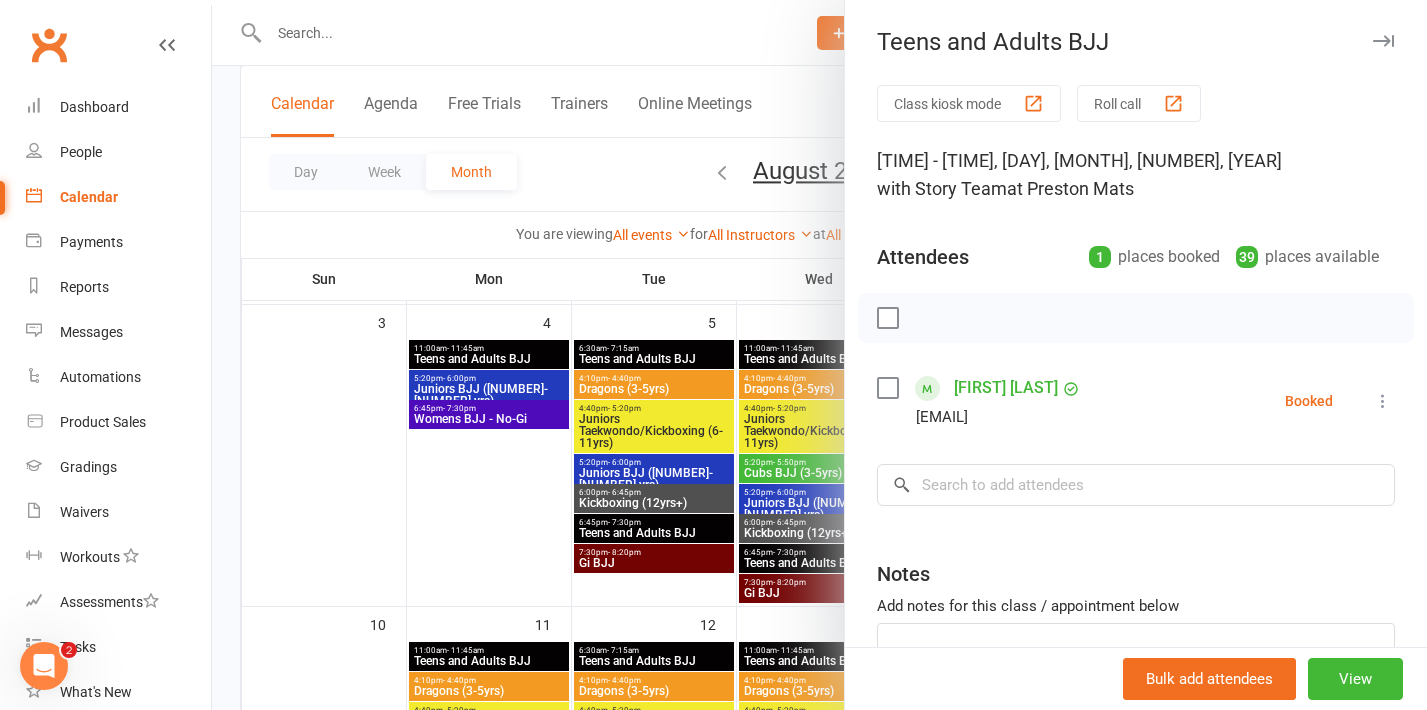 click at bounding box center [819, 355] 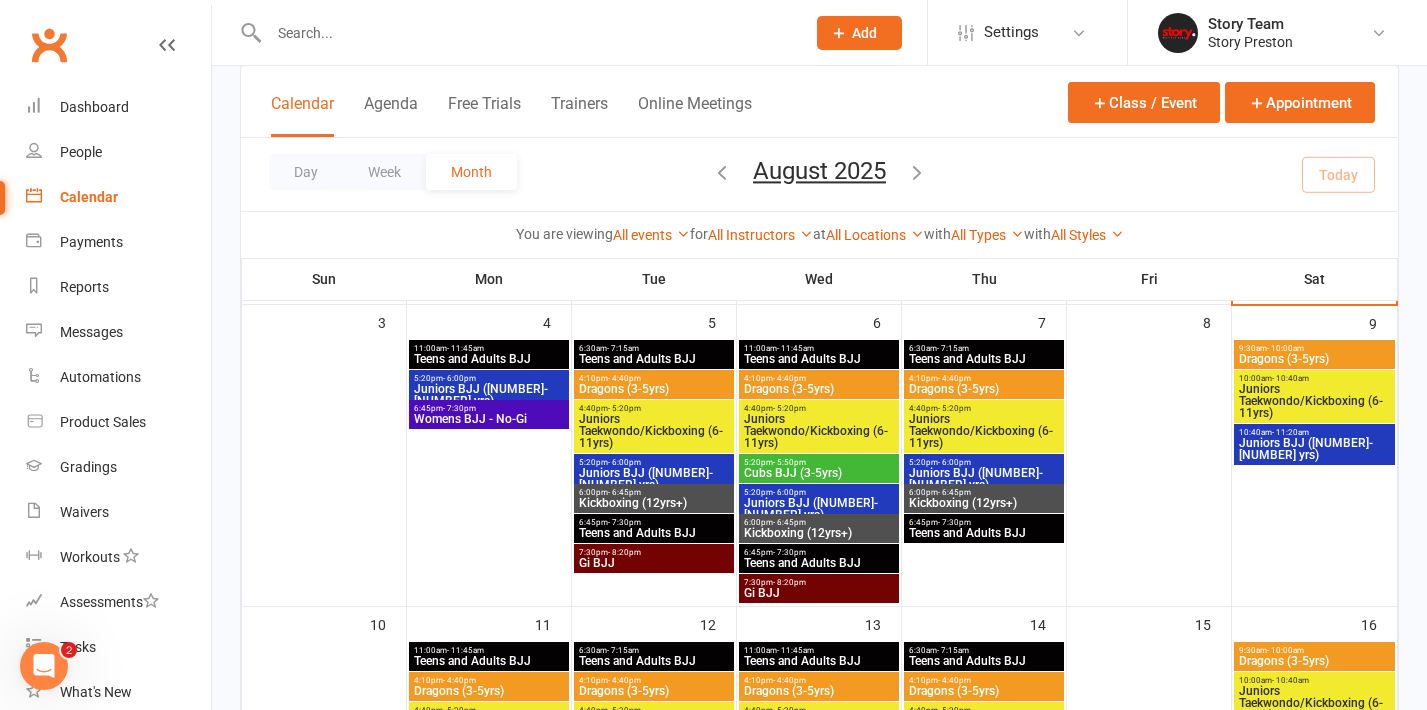 click on "Dragons (3-5yrs)" at bounding box center [654, 389] 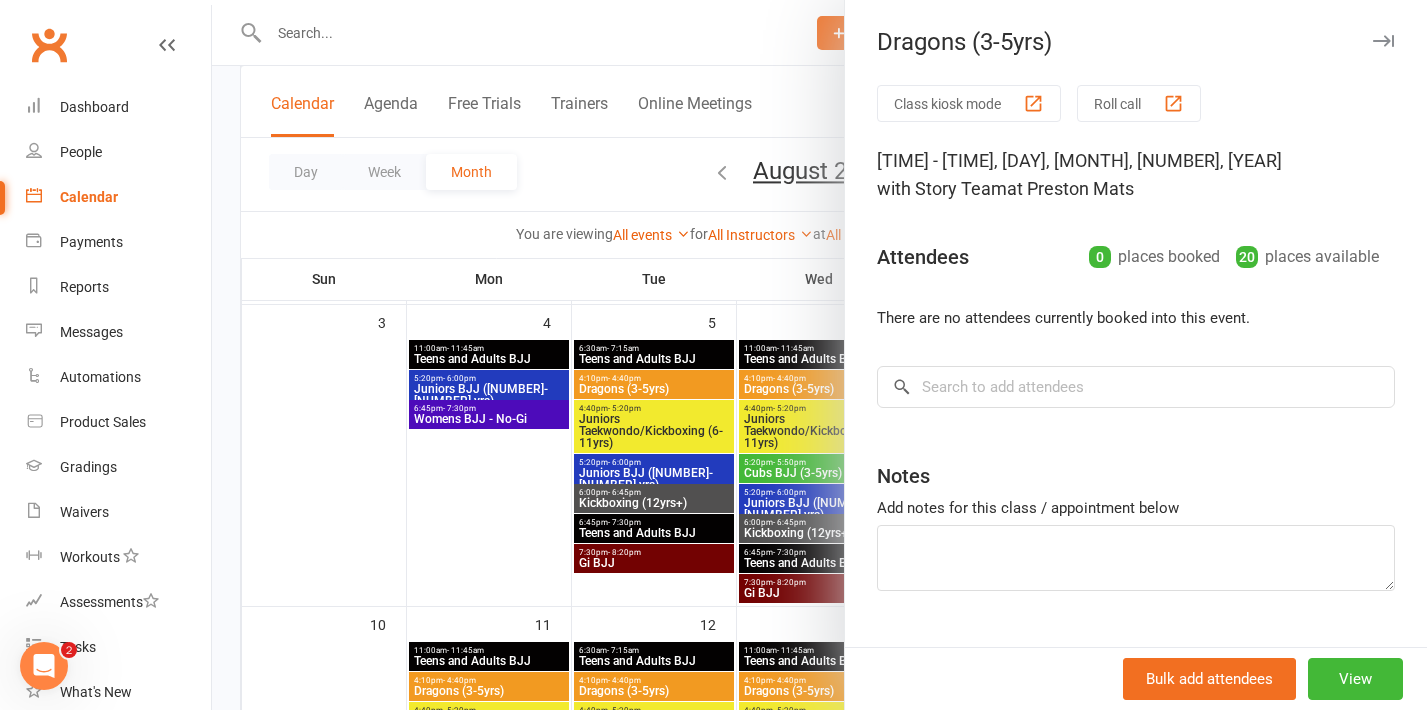 click at bounding box center [819, 355] 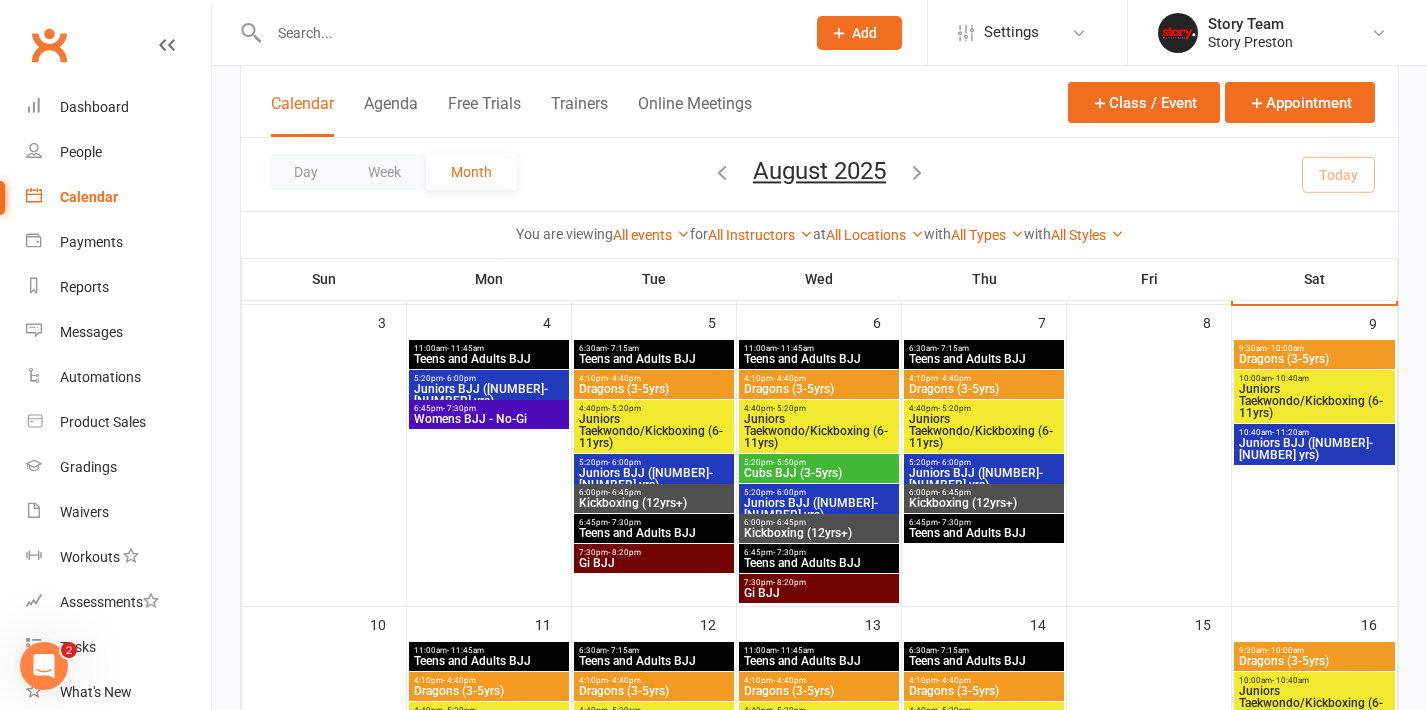 click on "Juniors Taekwondo/Kickboxing (6-11yrs)" at bounding box center (654, 431) 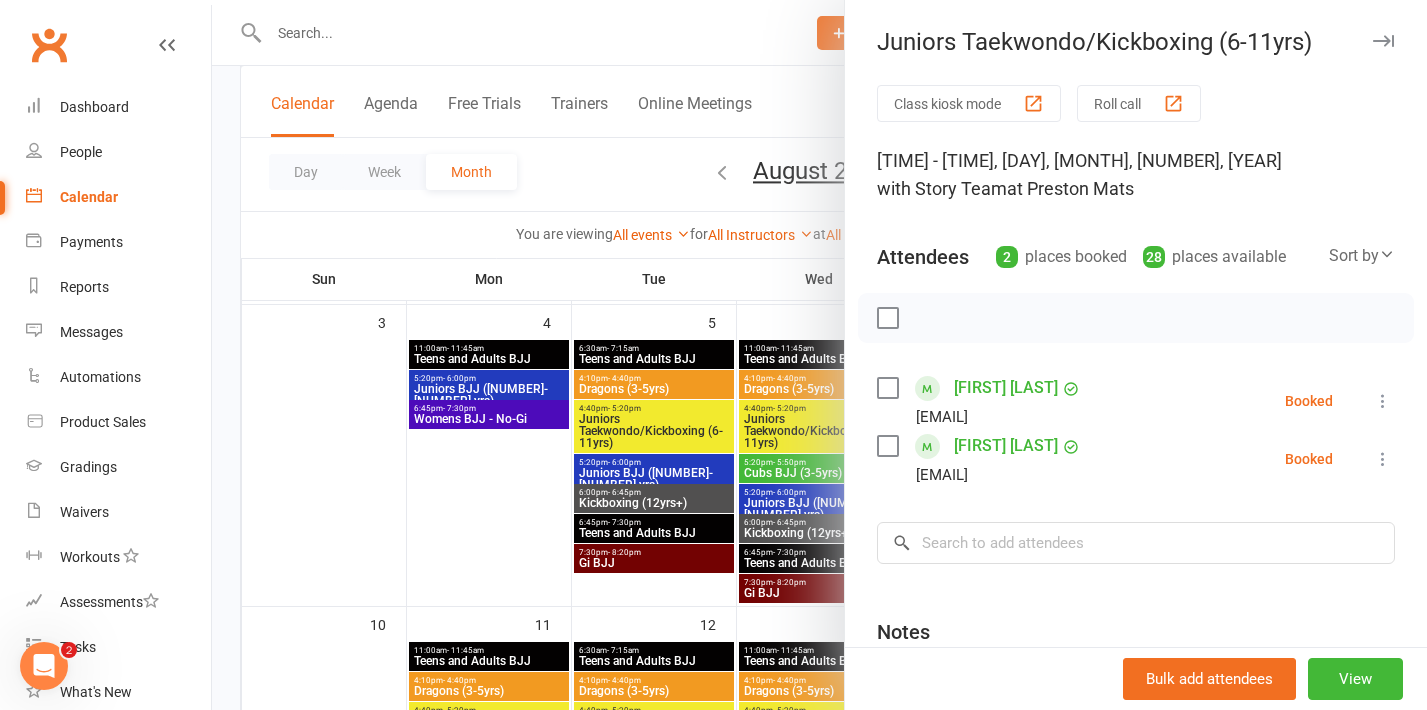 click at bounding box center (819, 355) 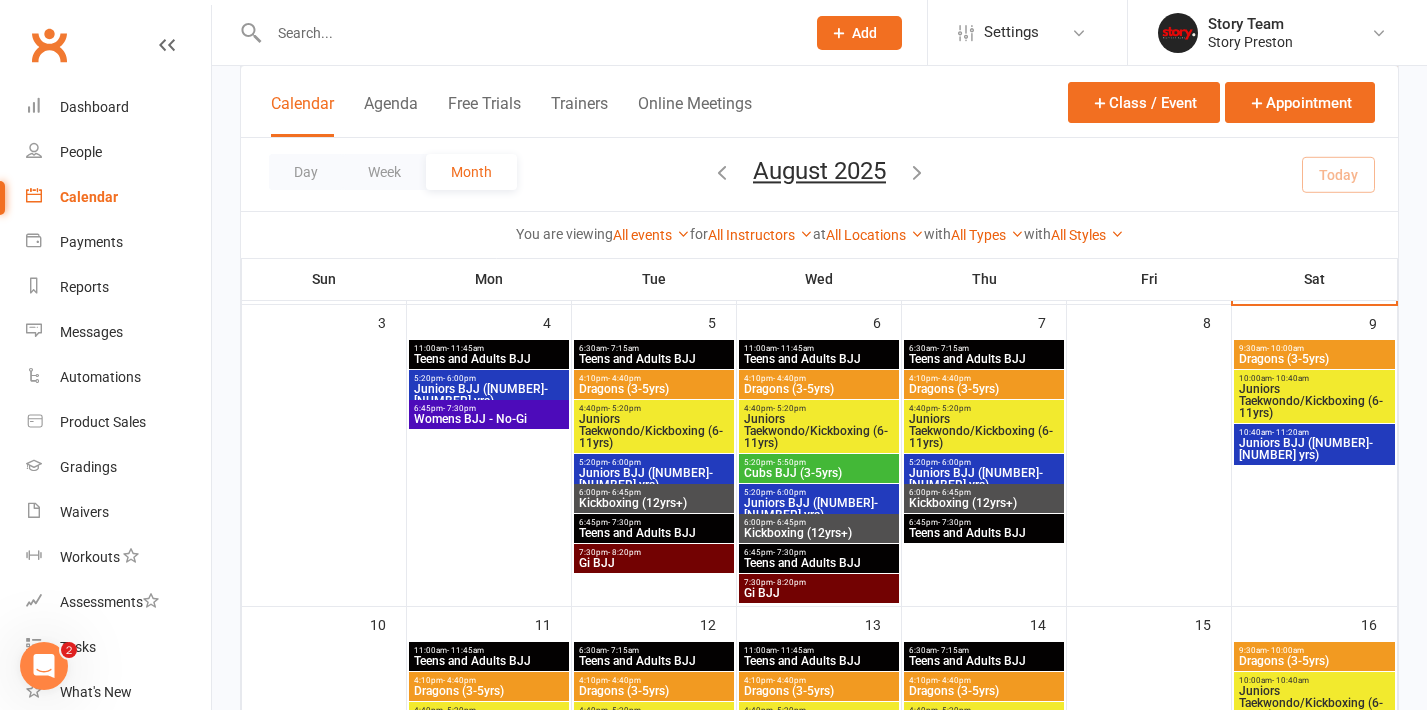 click on "Juniors BJJ (6-10 yrs)" at bounding box center [654, 479] 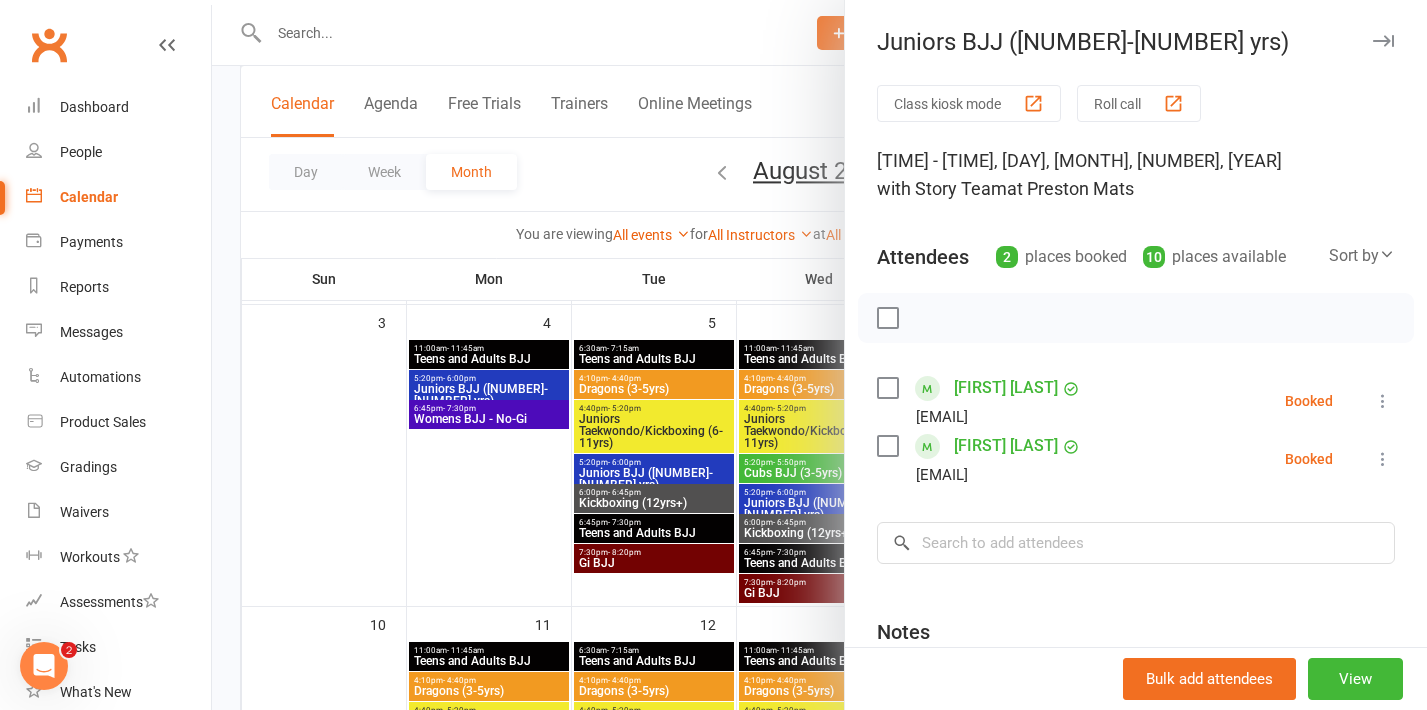 click at bounding box center (819, 355) 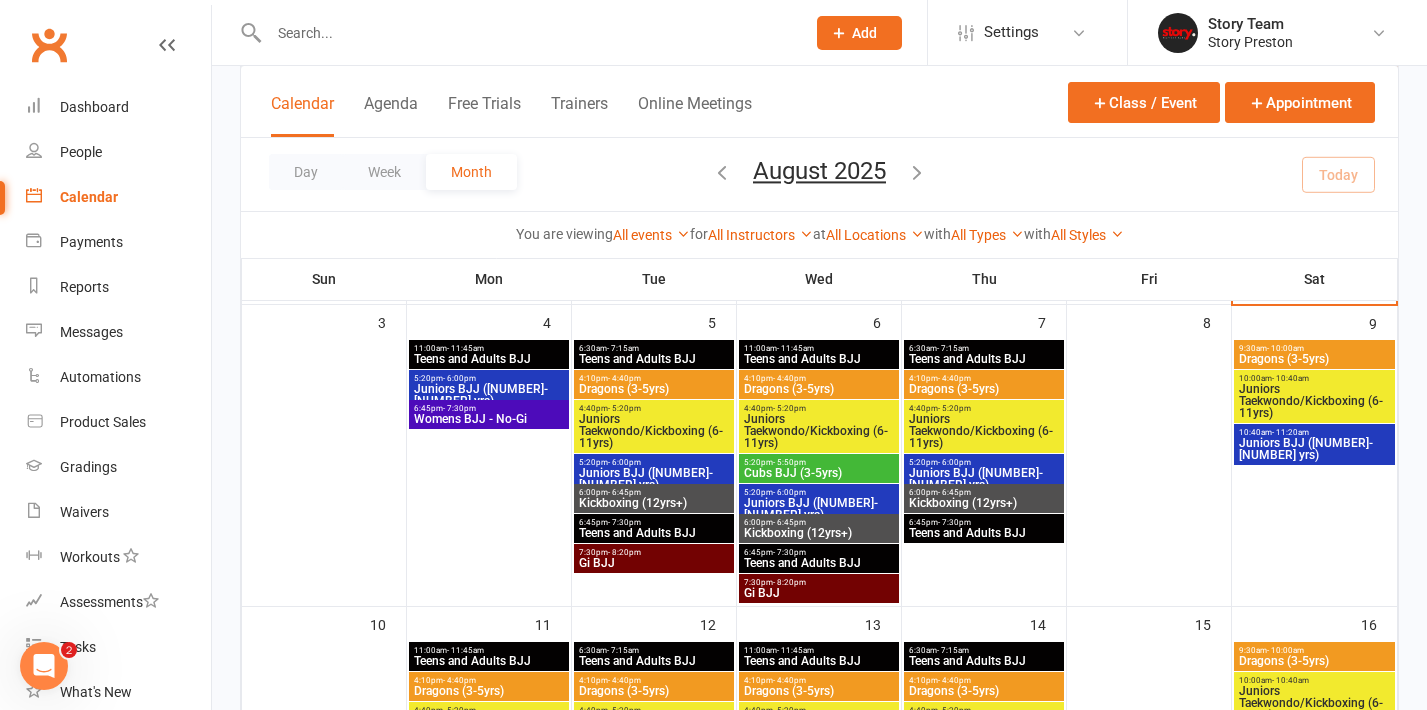click on "Kickboxing (12yrs+)" at bounding box center [654, 503] 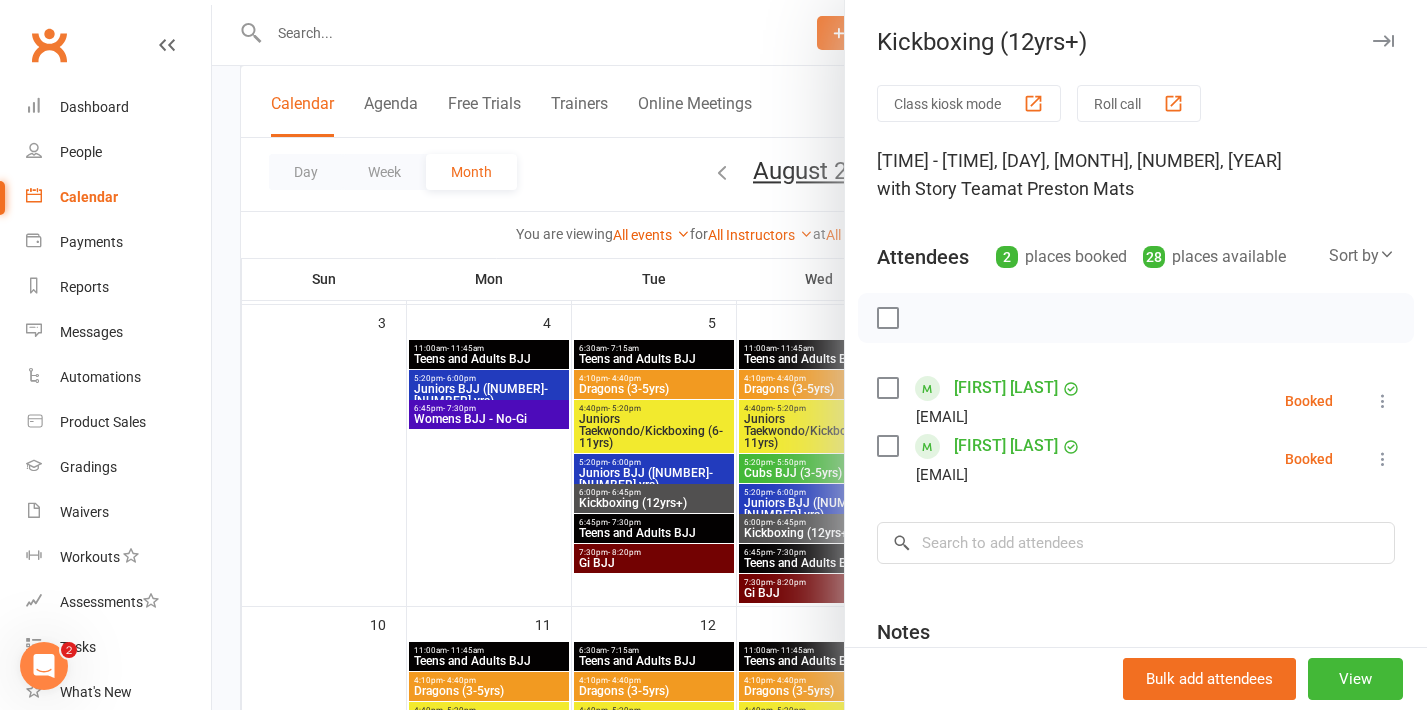click at bounding box center (819, 355) 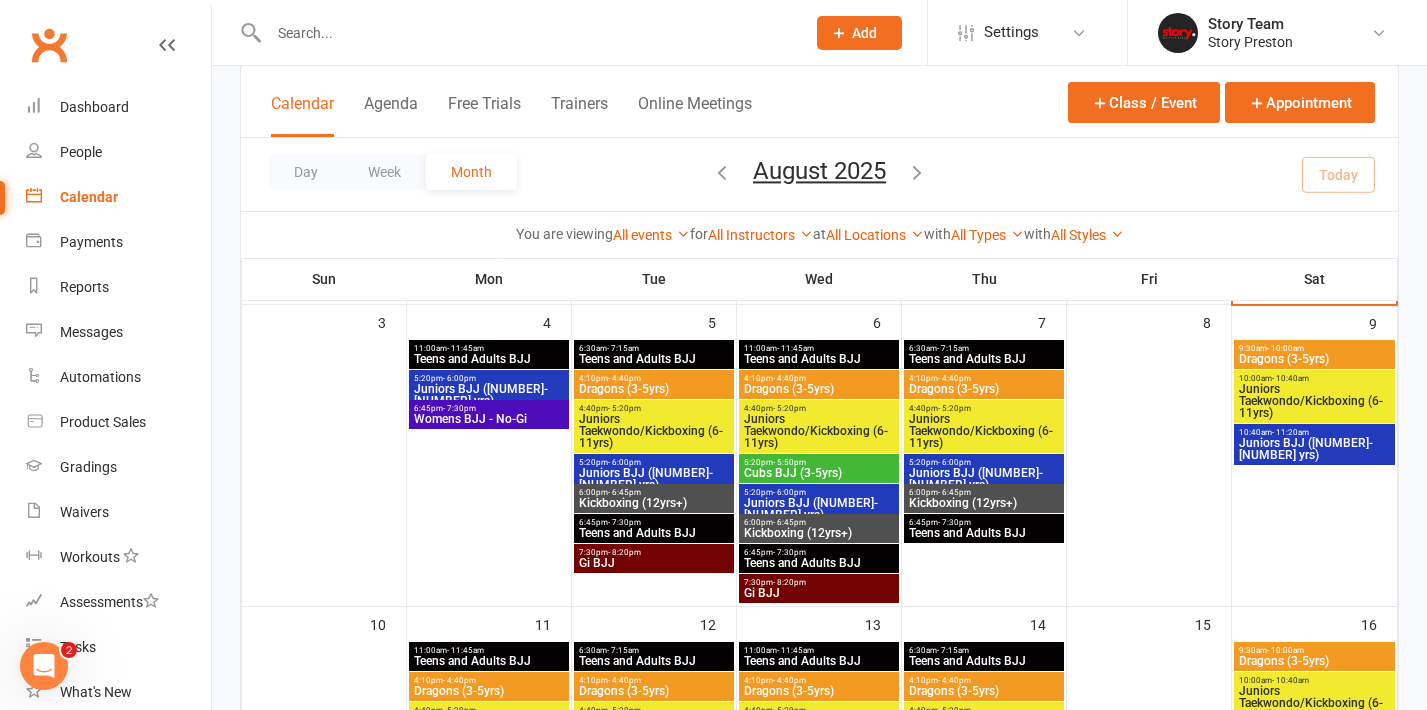 click on "Teens and Adults BJJ" at bounding box center [654, 533] 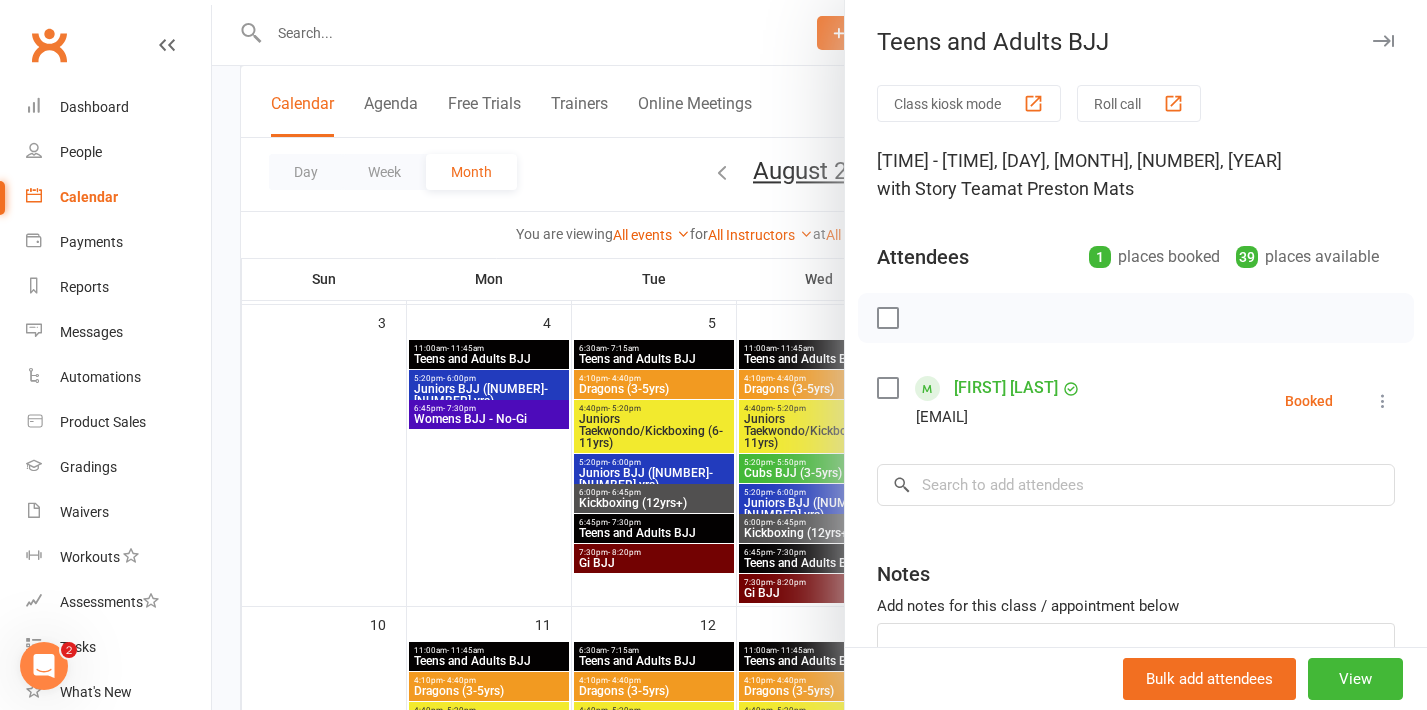 click at bounding box center (819, 355) 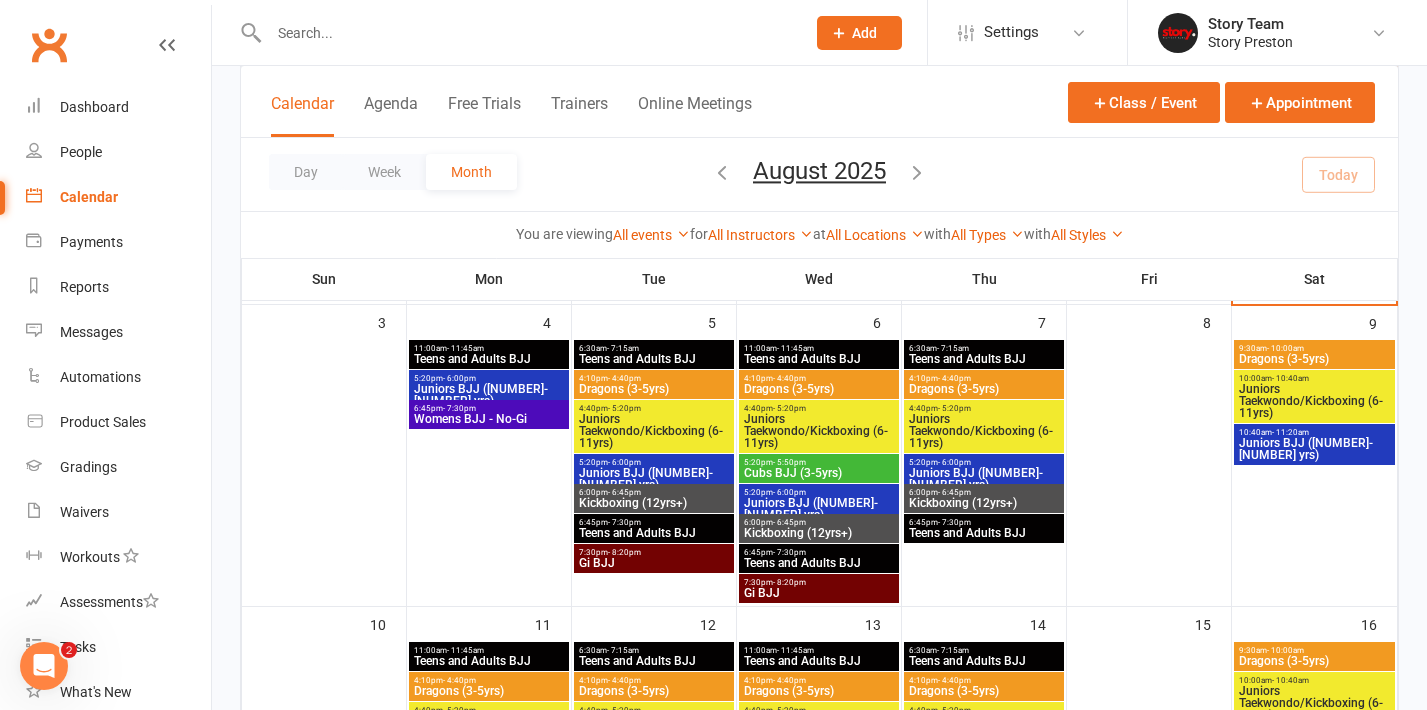 click on "- 8:20pm" at bounding box center [624, 552] 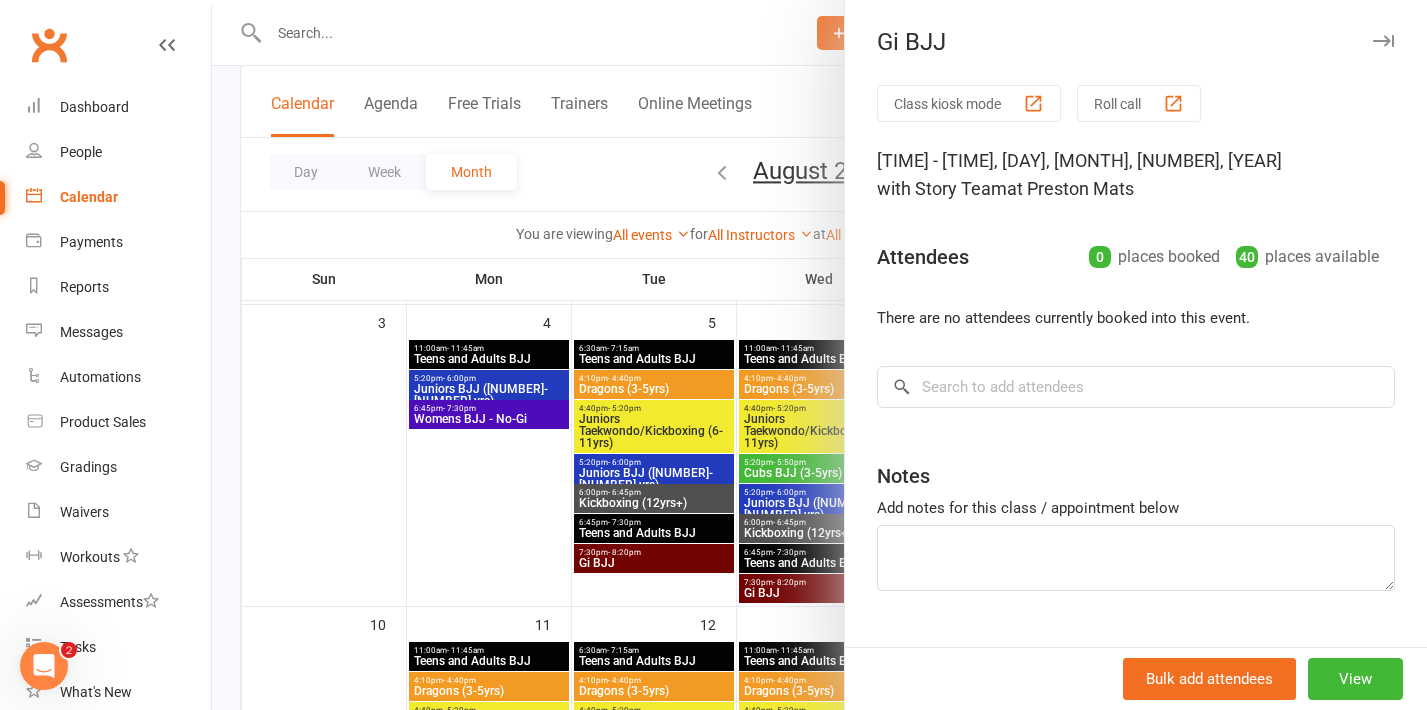 click at bounding box center (819, 355) 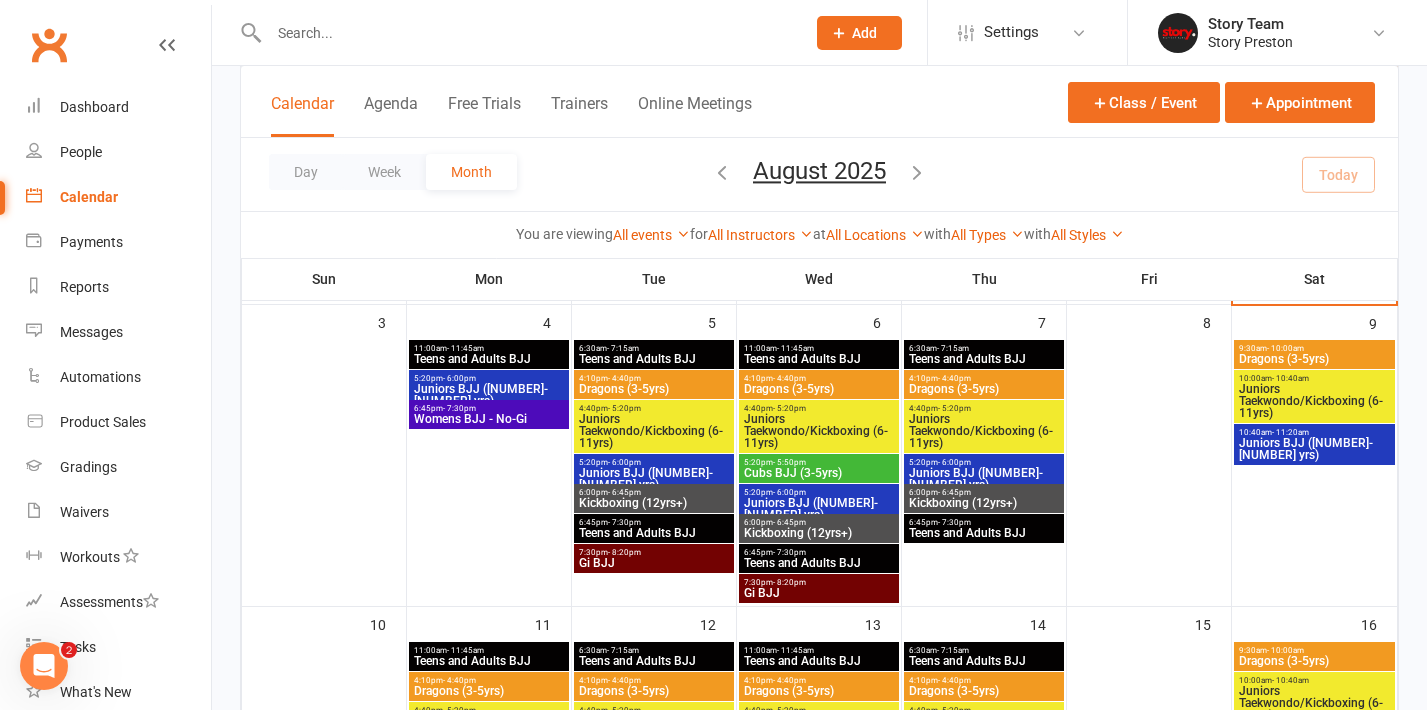 click on "Teens and Adults BJJ" at bounding box center [819, 359] 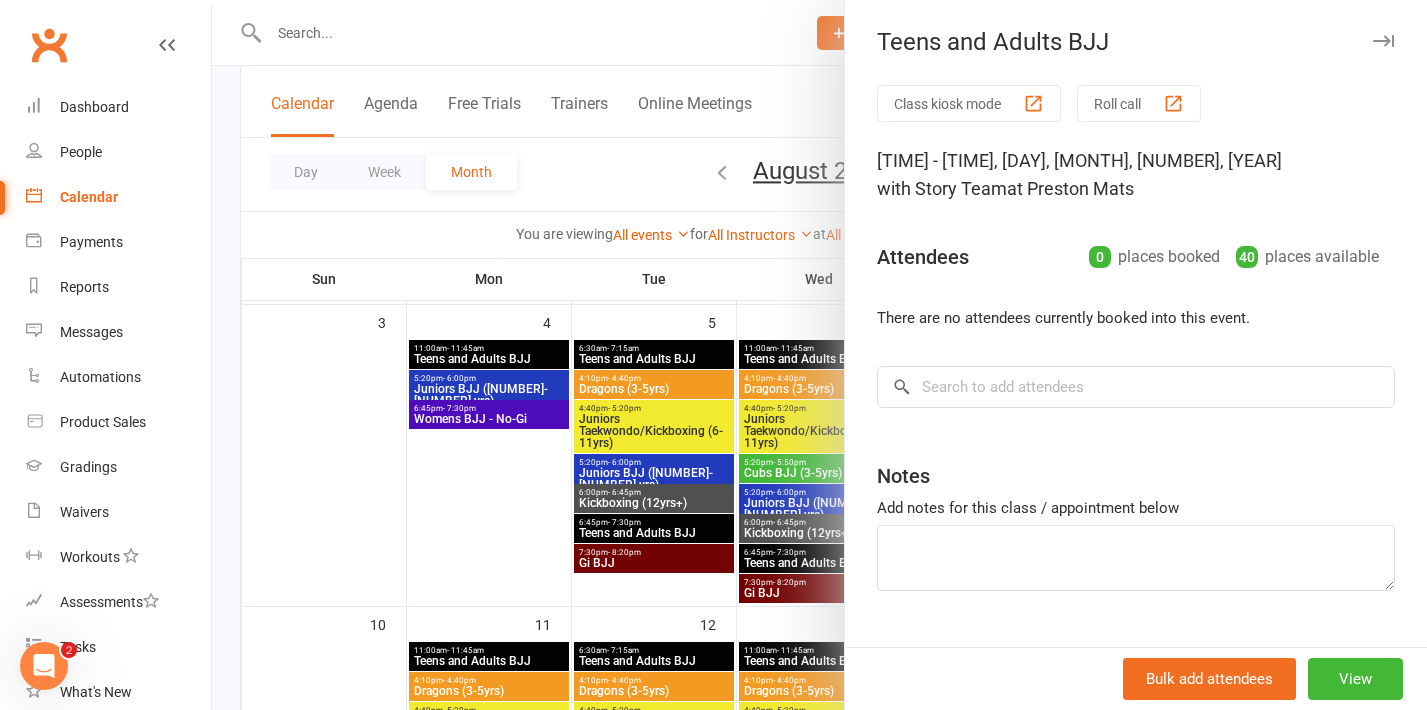 click at bounding box center (819, 355) 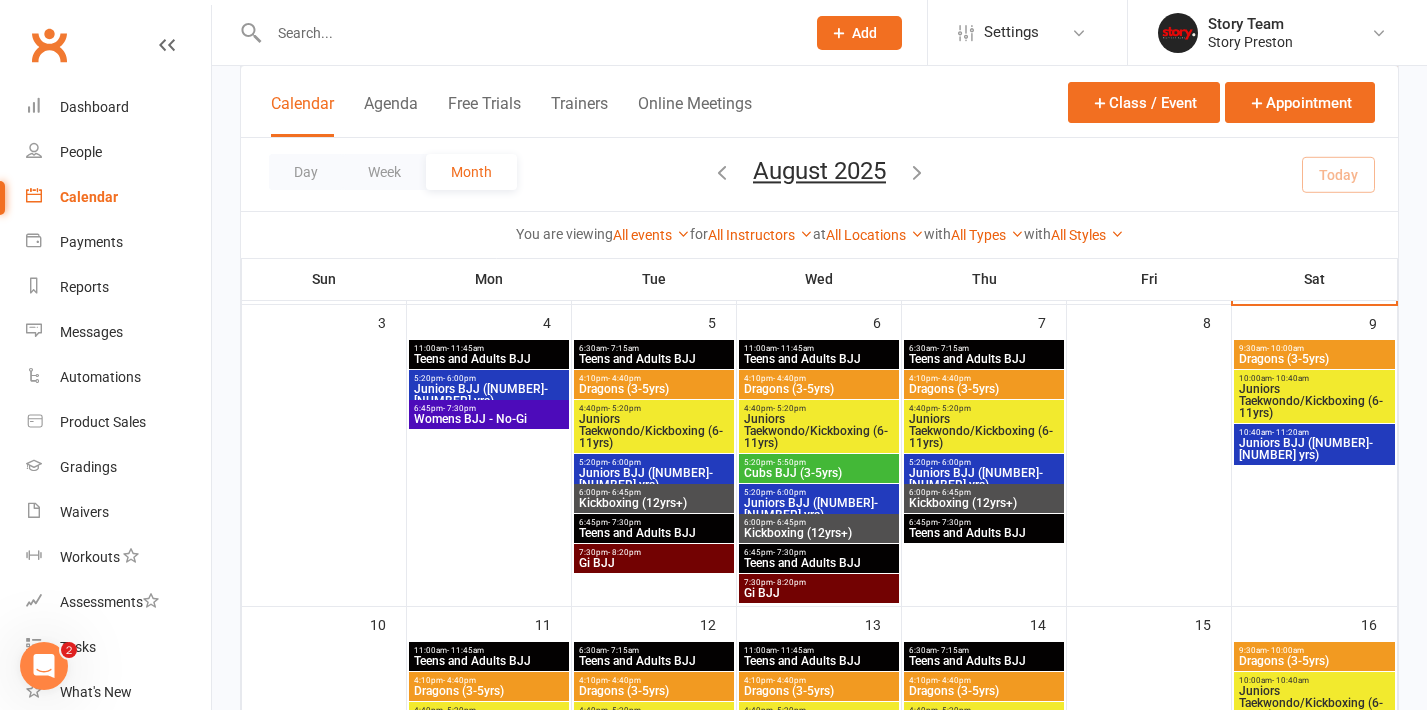 click on "Dragons (3-5yrs)" at bounding box center (819, 389) 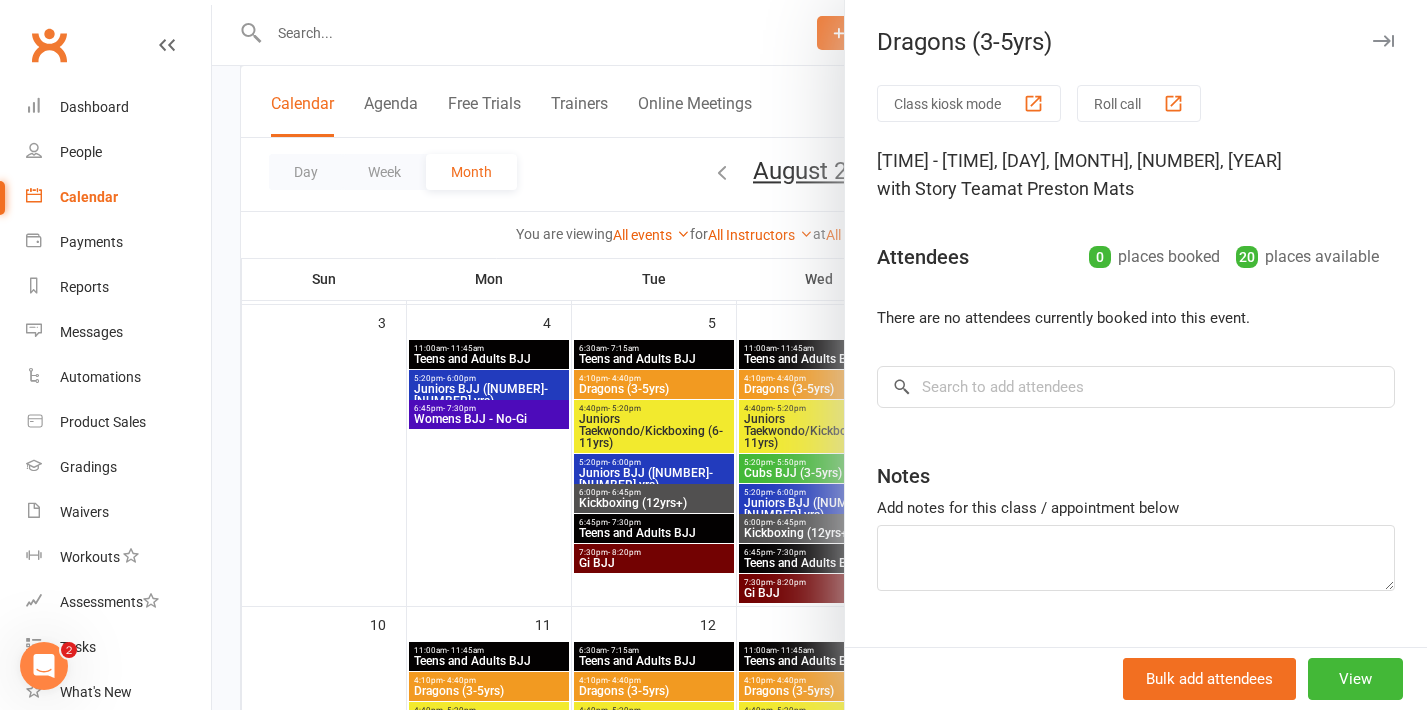 click at bounding box center (819, 355) 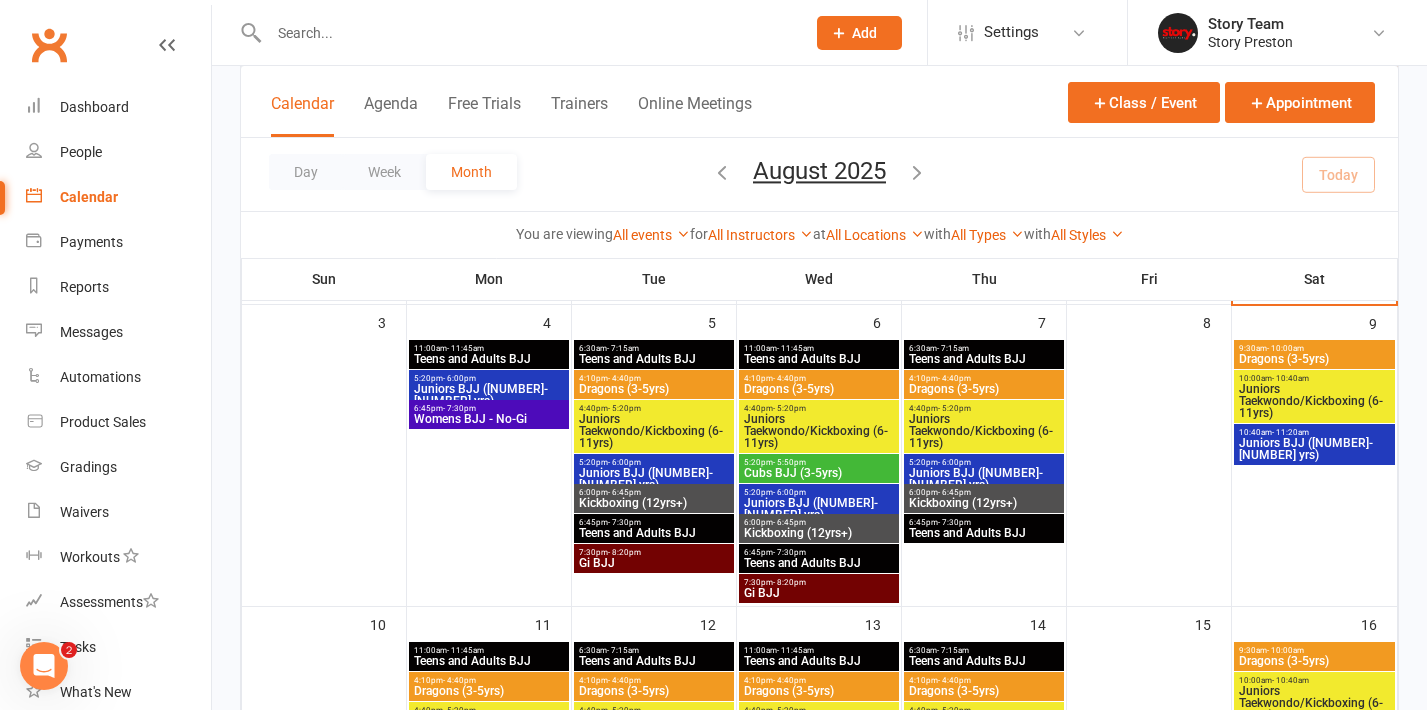 click on "Juniors Taekwondo/Kickboxing (6-11yrs)" at bounding box center (819, 431) 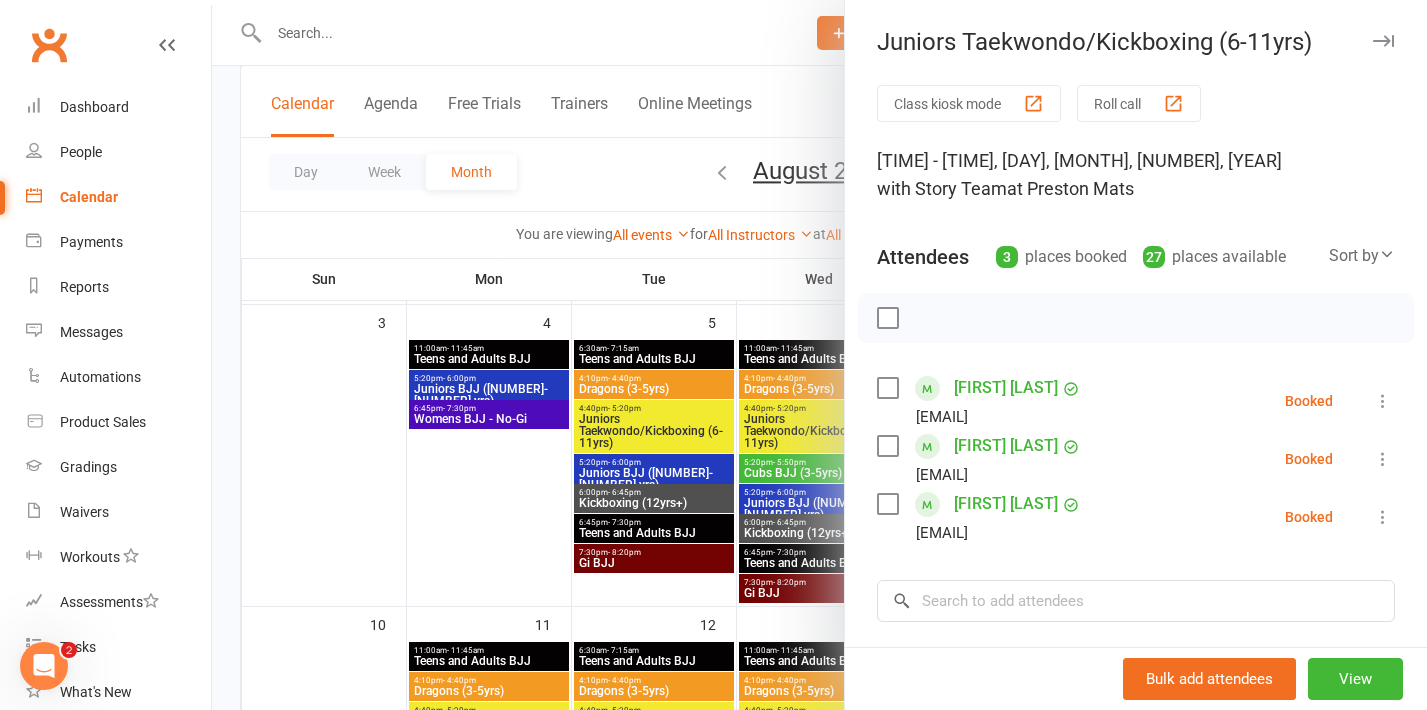 click at bounding box center [819, 355] 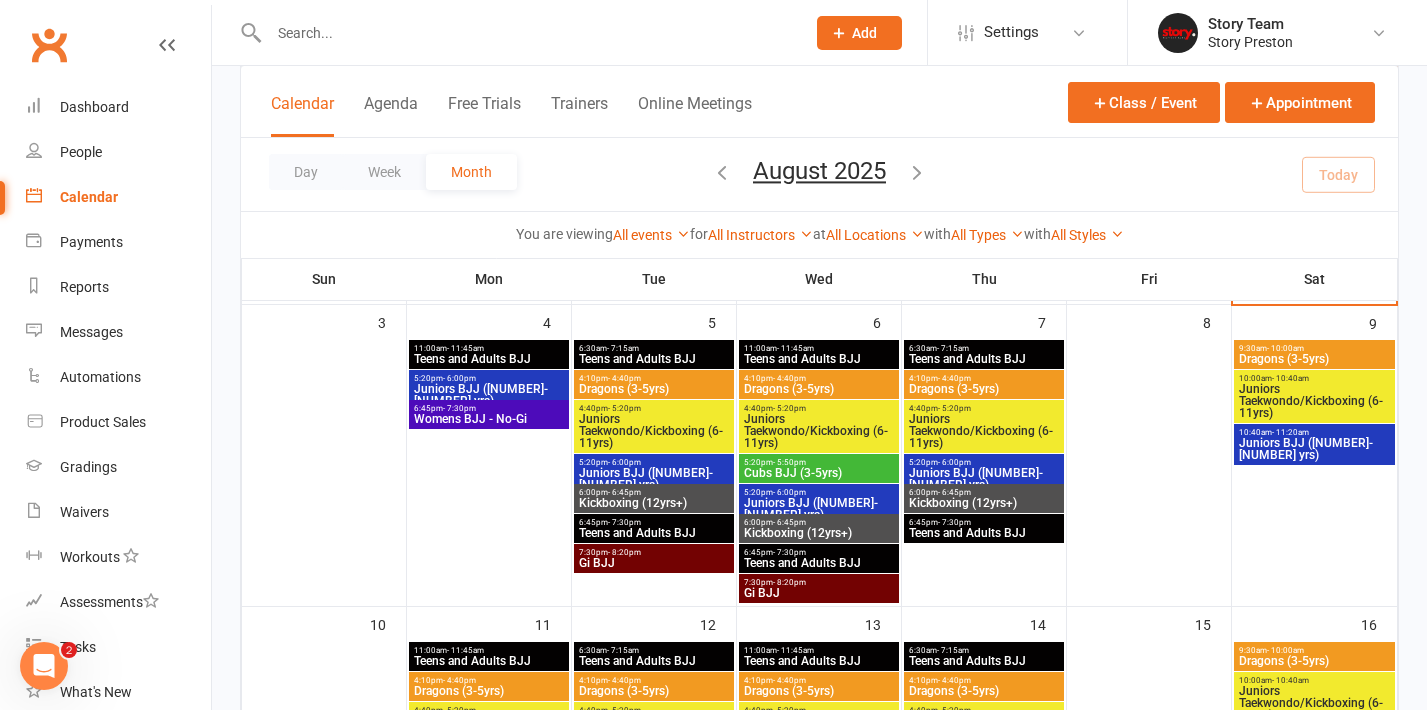 click on "Cubs BJJ (3-5yrs)" at bounding box center [819, 473] 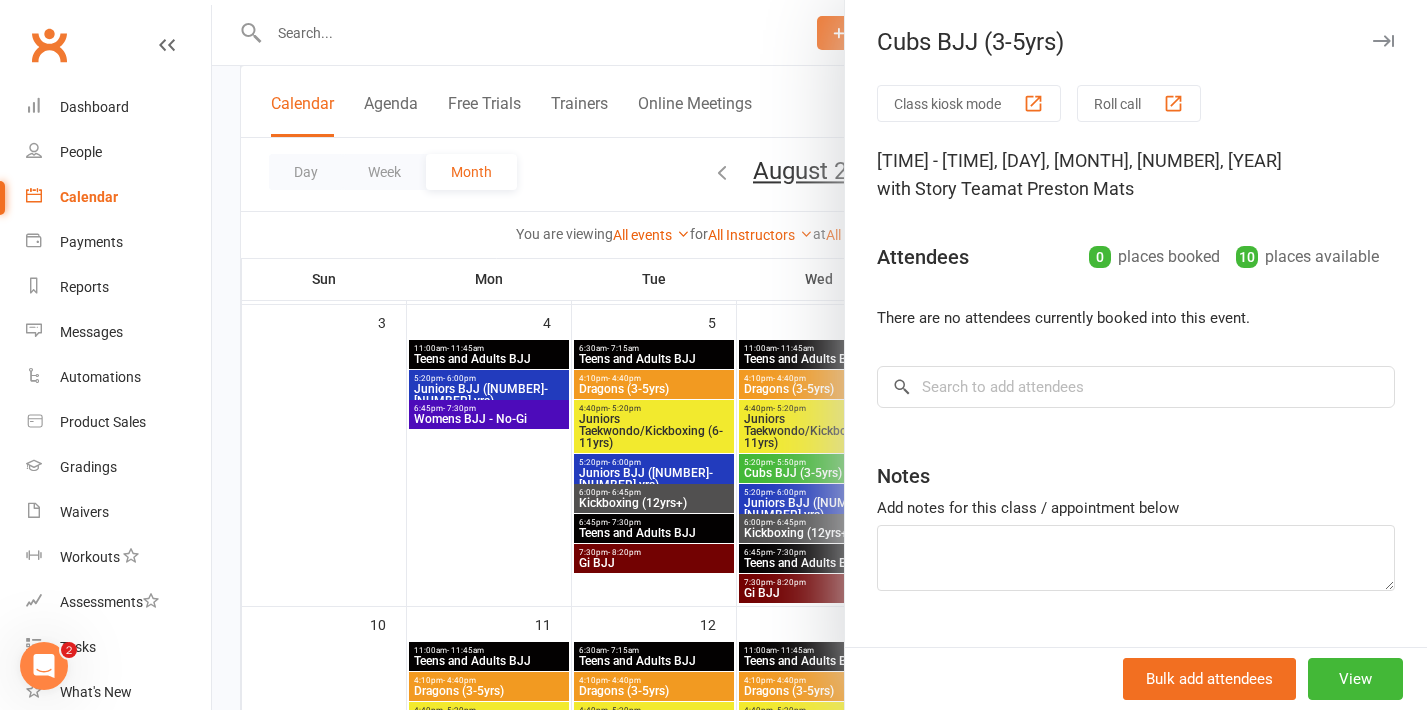 click at bounding box center (819, 355) 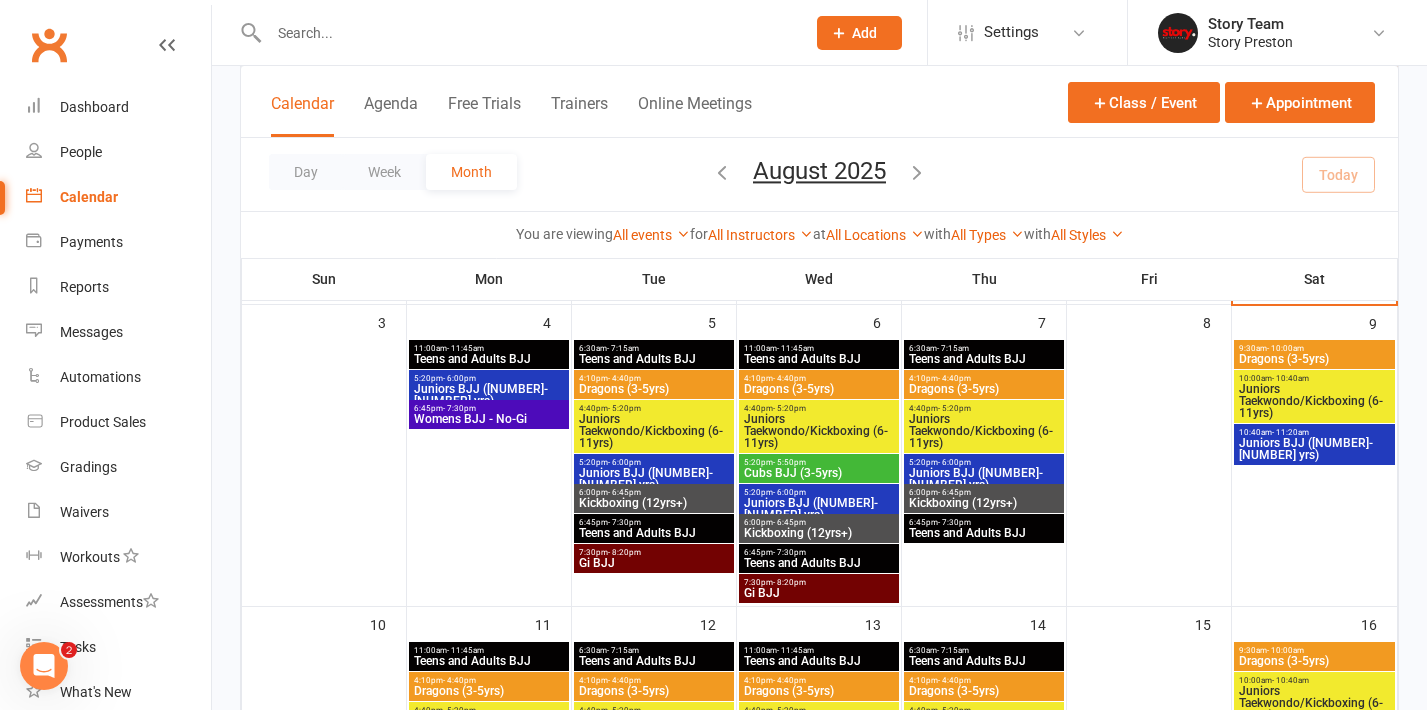 click on "Juniors BJJ (6-10 yrs)" at bounding box center [819, 509] 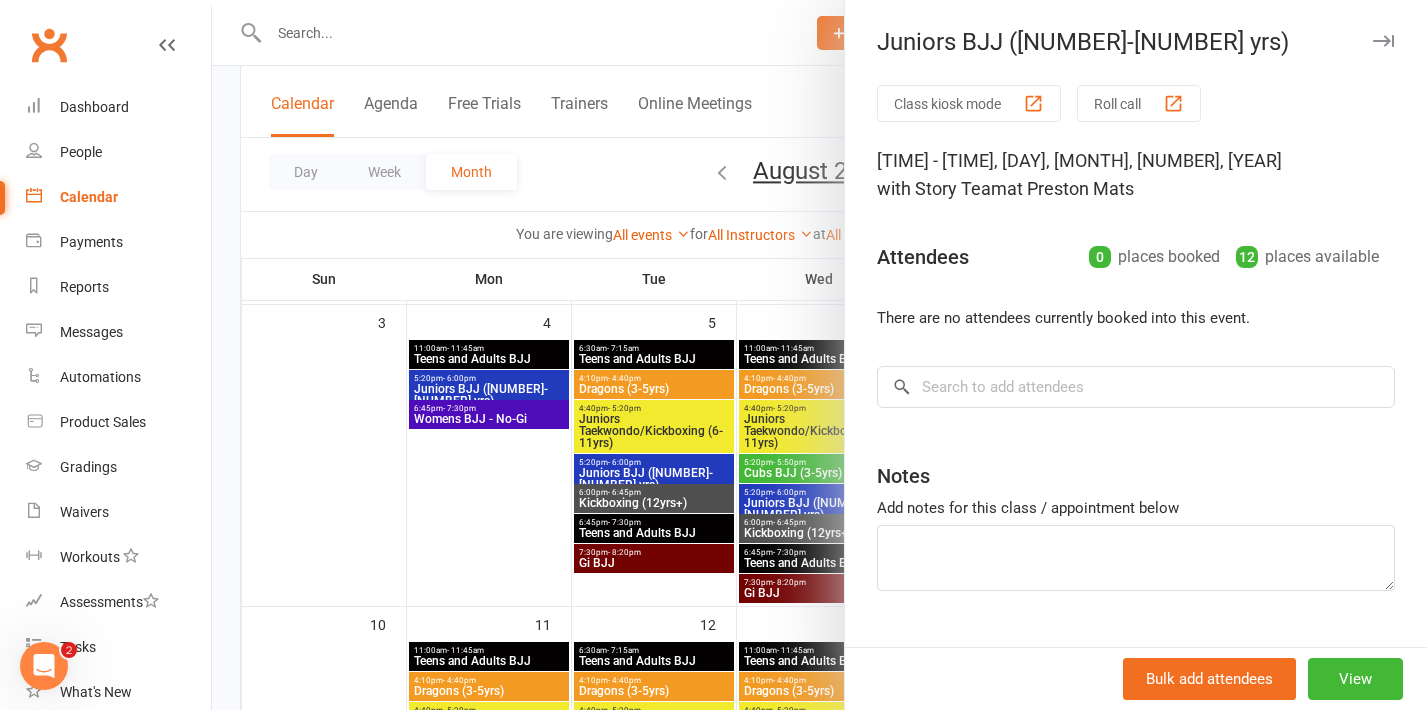 click at bounding box center (819, 355) 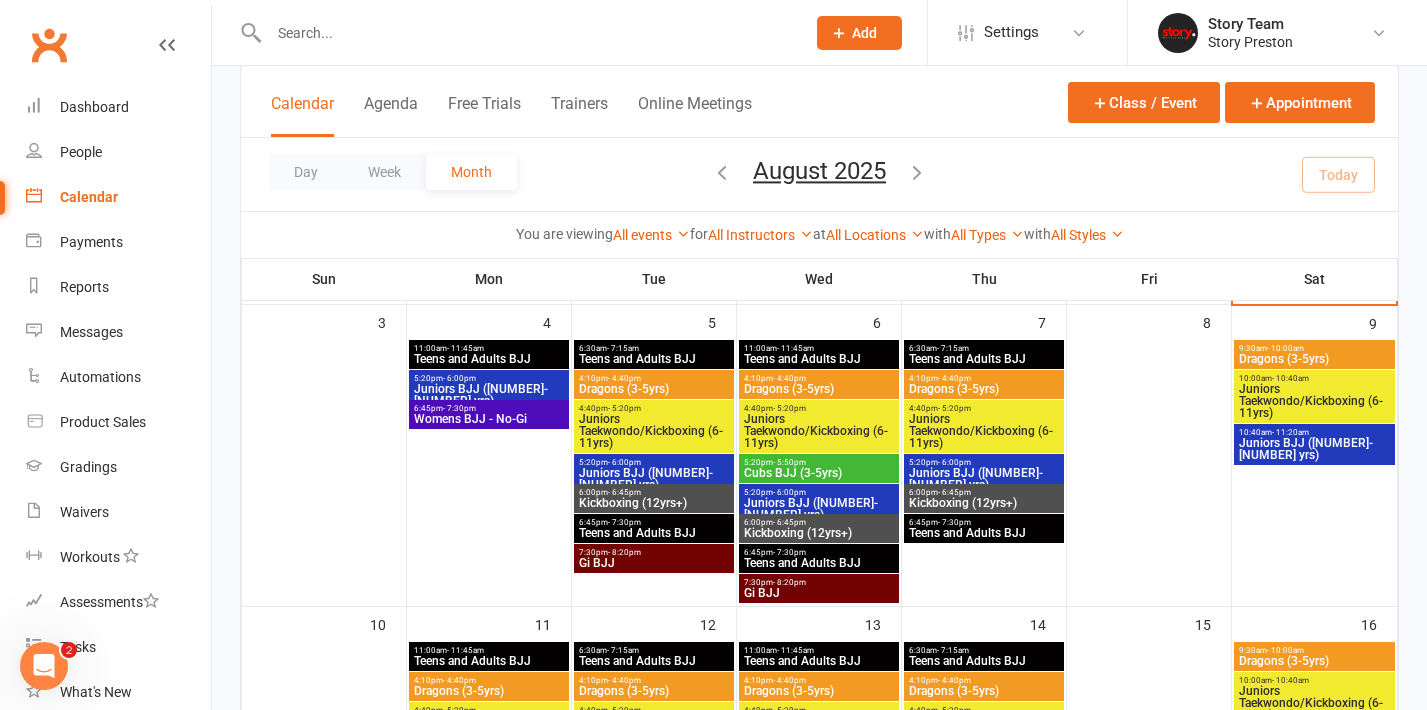 click on "6:00pm  - 6:45pm" at bounding box center (819, 522) 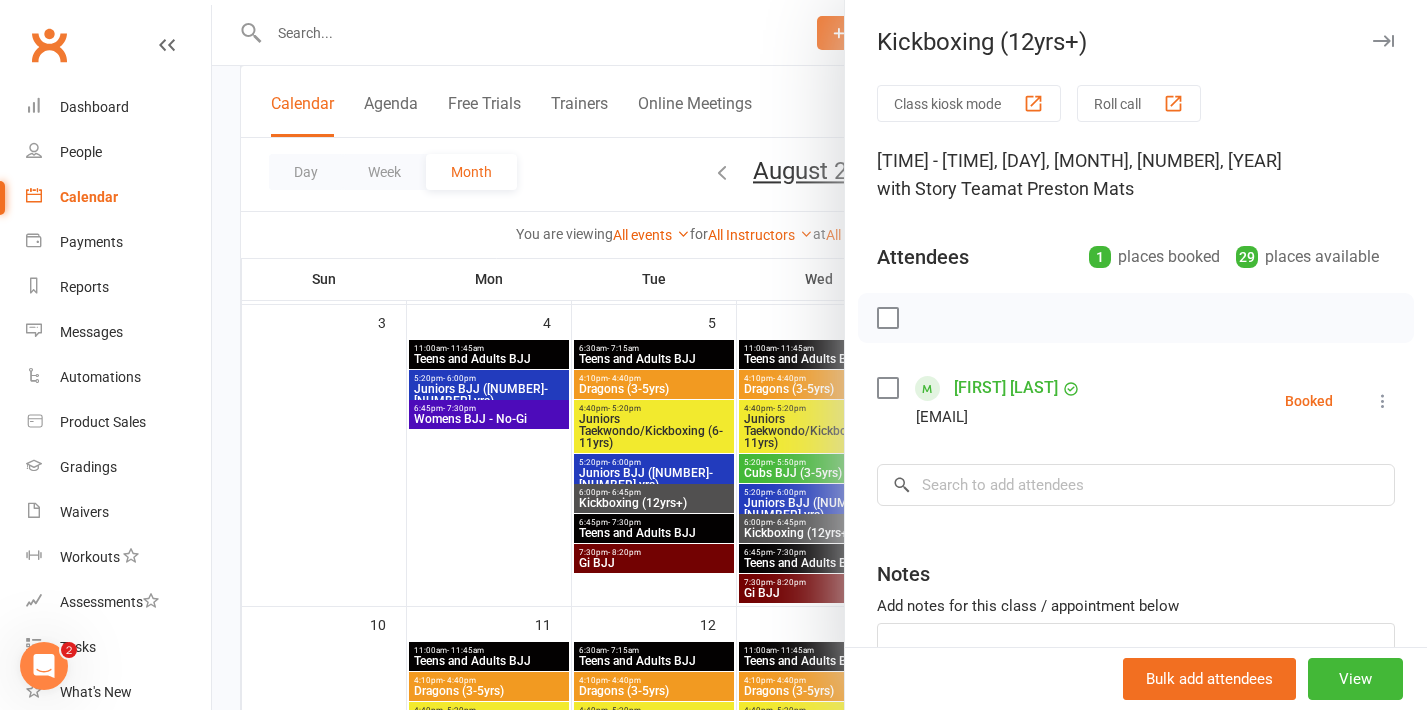 click at bounding box center (819, 355) 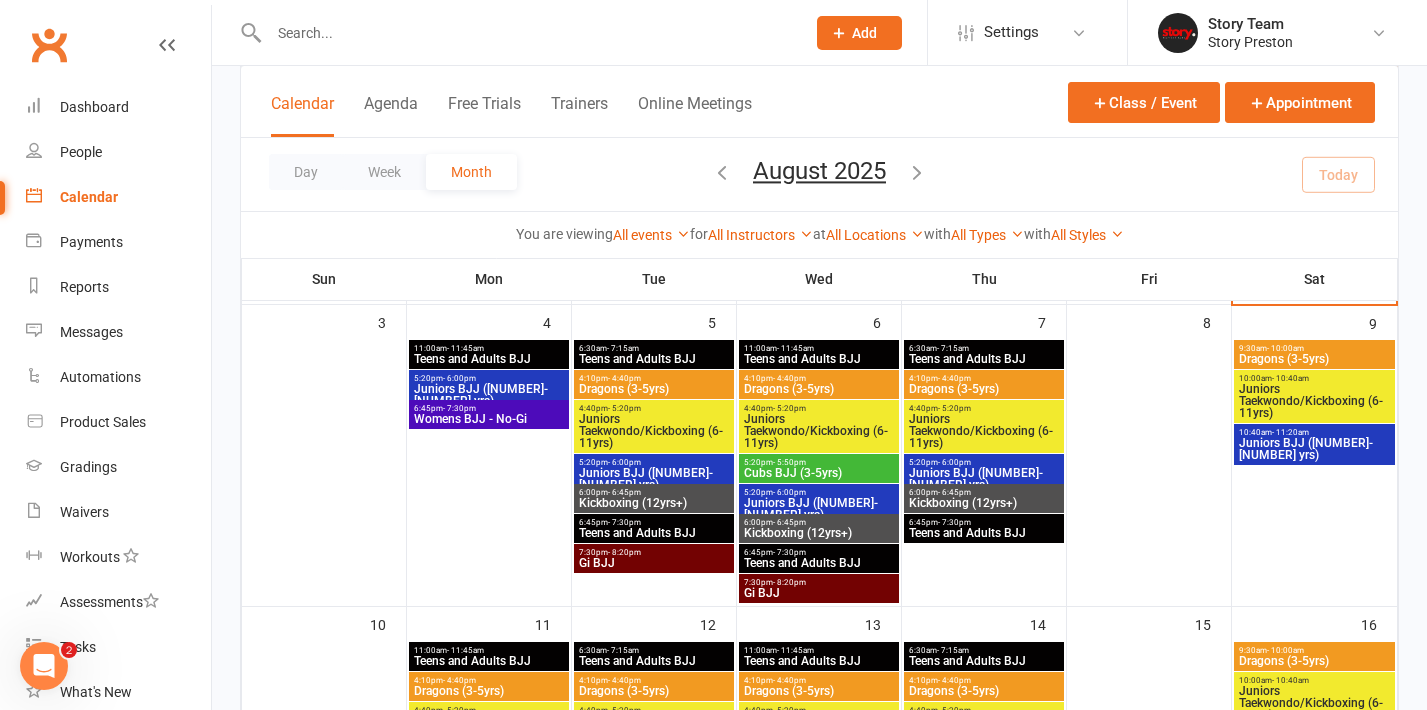 click on "6:45pm  - 7:30pm" at bounding box center (819, 552) 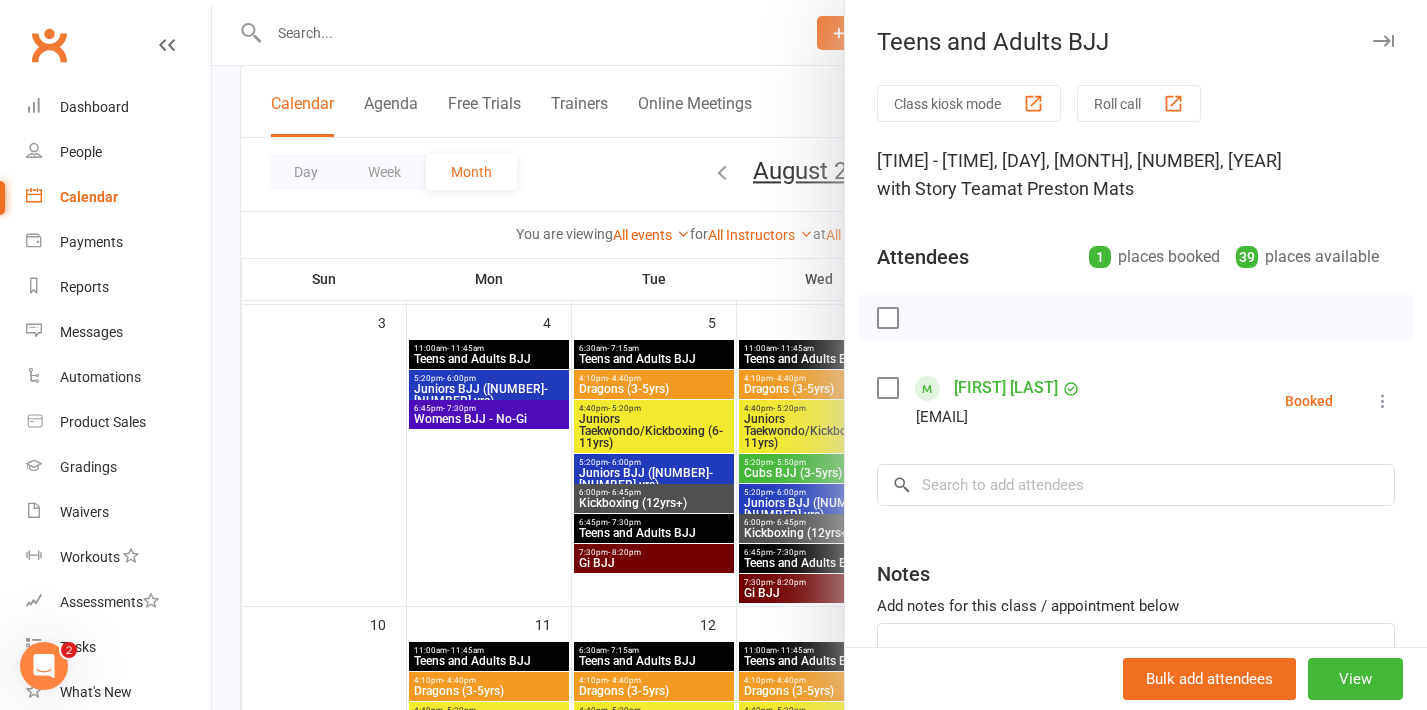 click at bounding box center [819, 355] 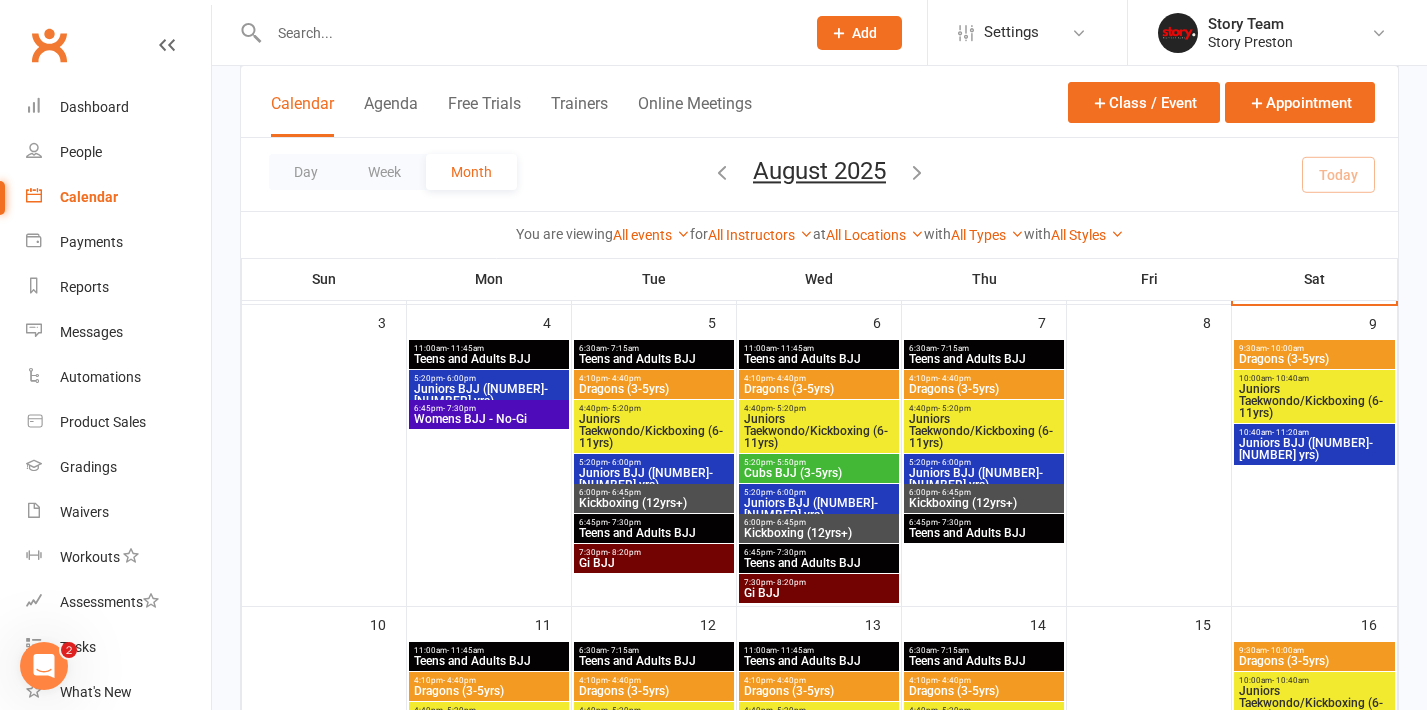 click on "Cubs BJJ (3-5yrs)" at bounding box center (819, 473) 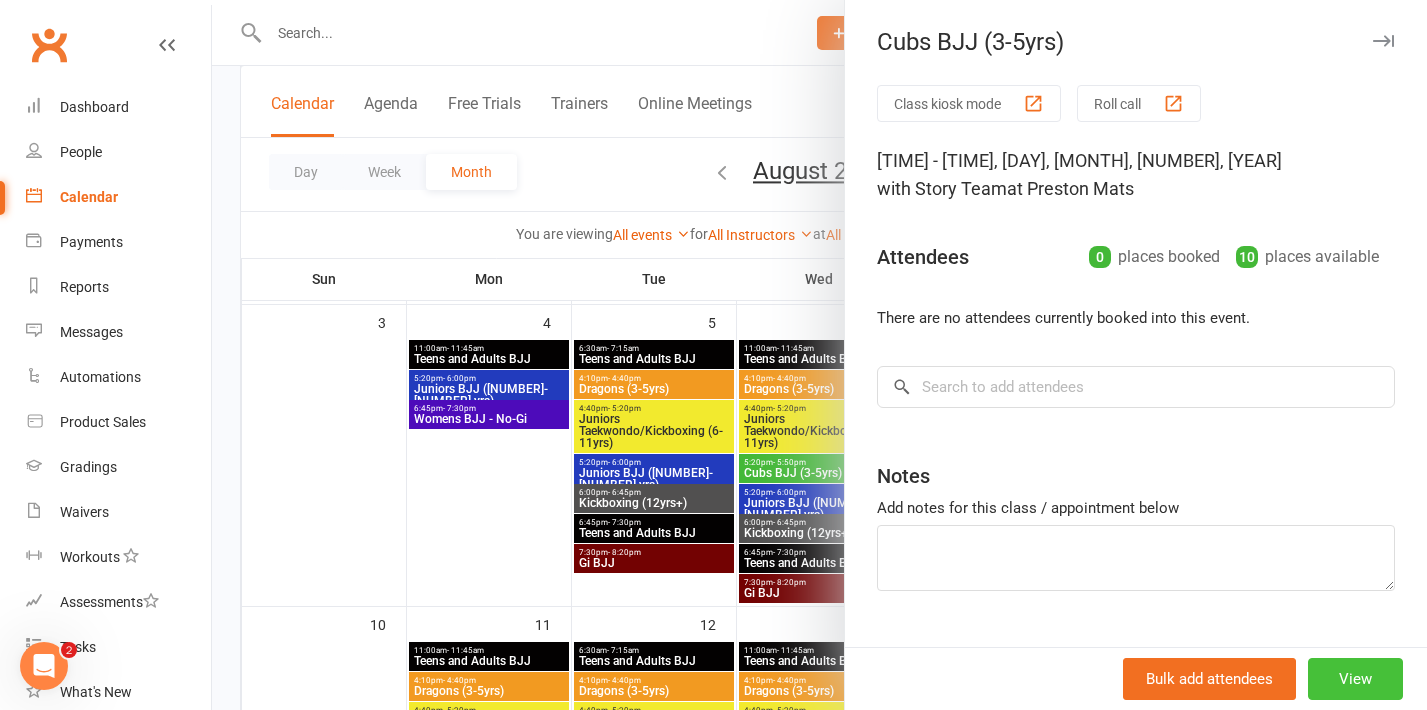 click on "View" at bounding box center (1355, 679) 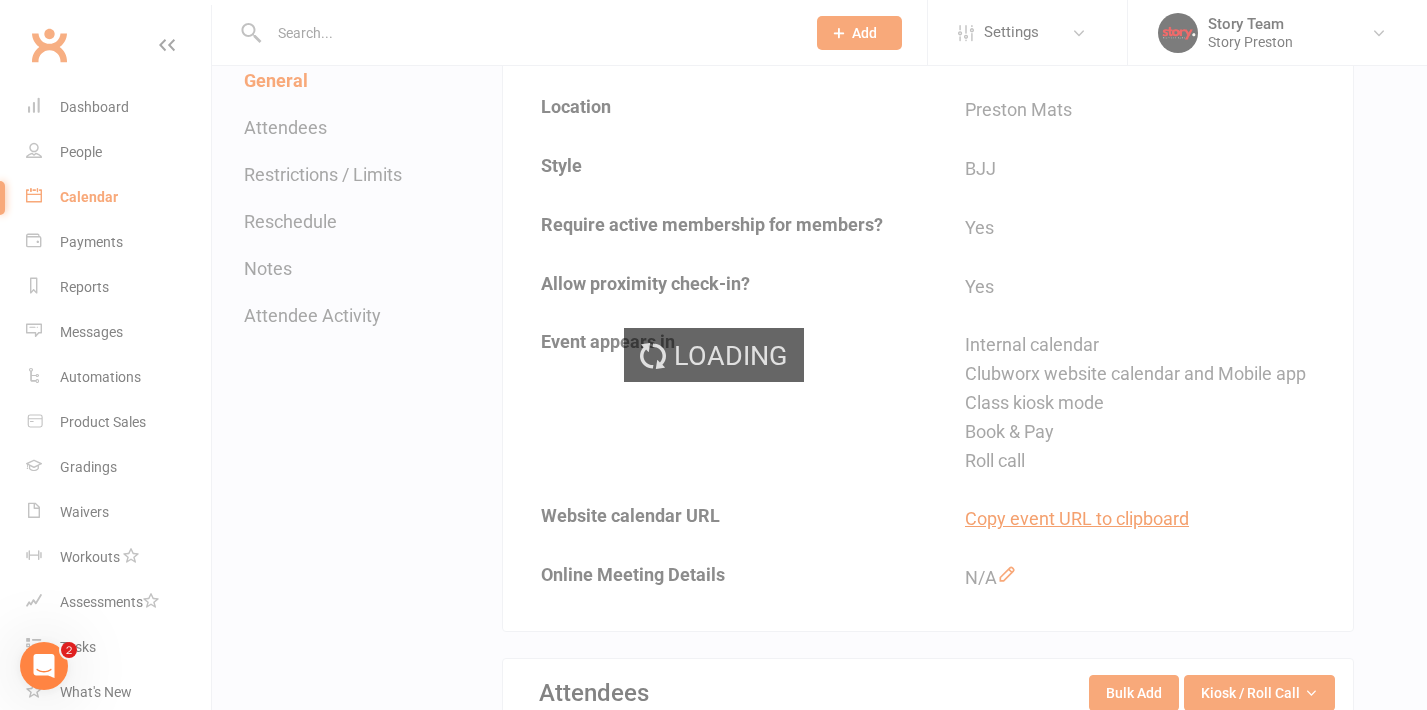 scroll, scrollTop: 0, scrollLeft: 0, axis: both 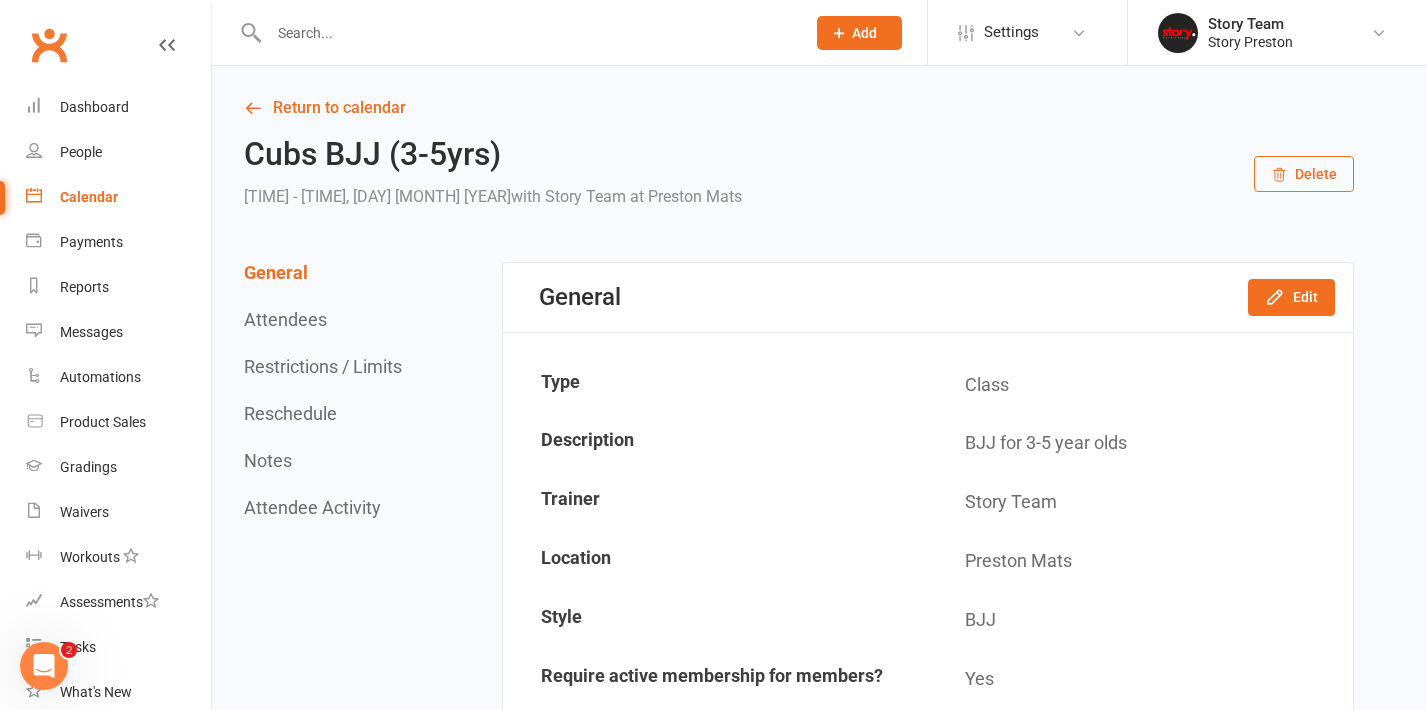 click on "Reschedule" at bounding box center [290, 413] 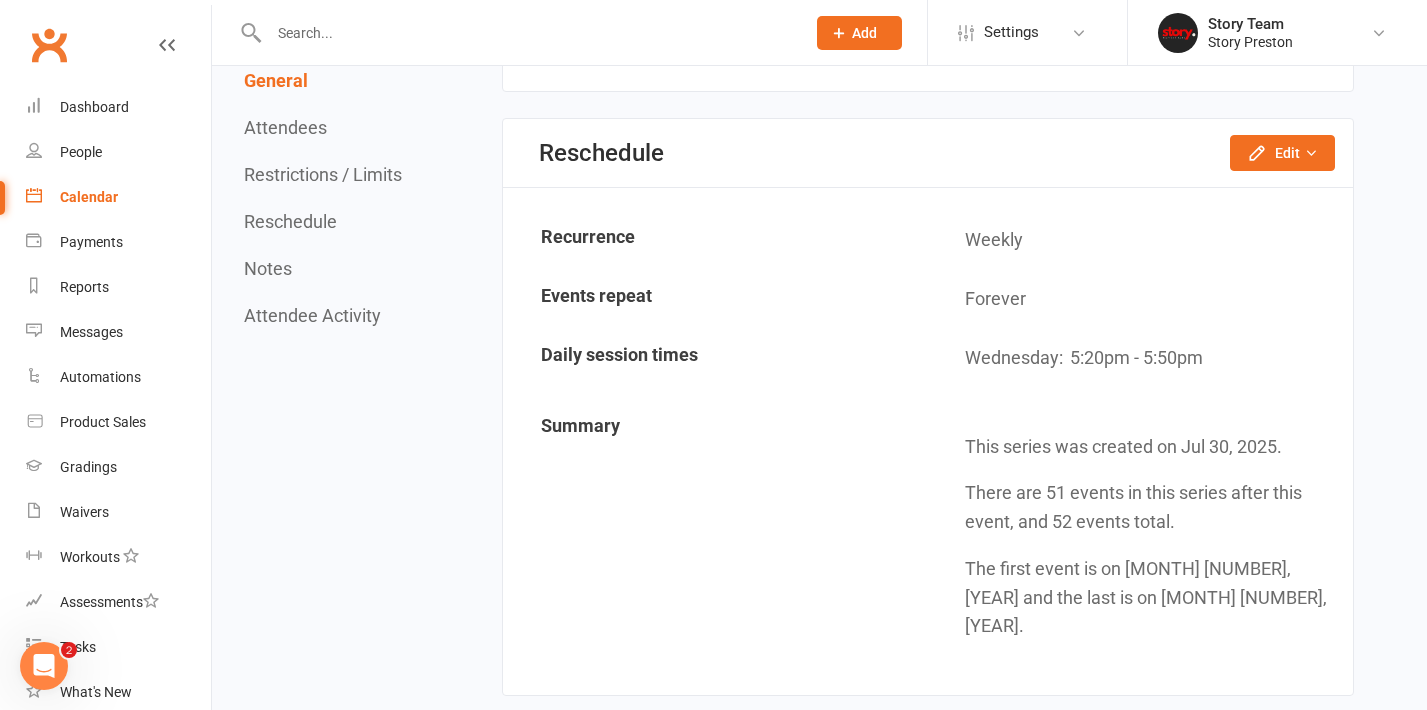 scroll, scrollTop: 1874, scrollLeft: 0, axis: vertical 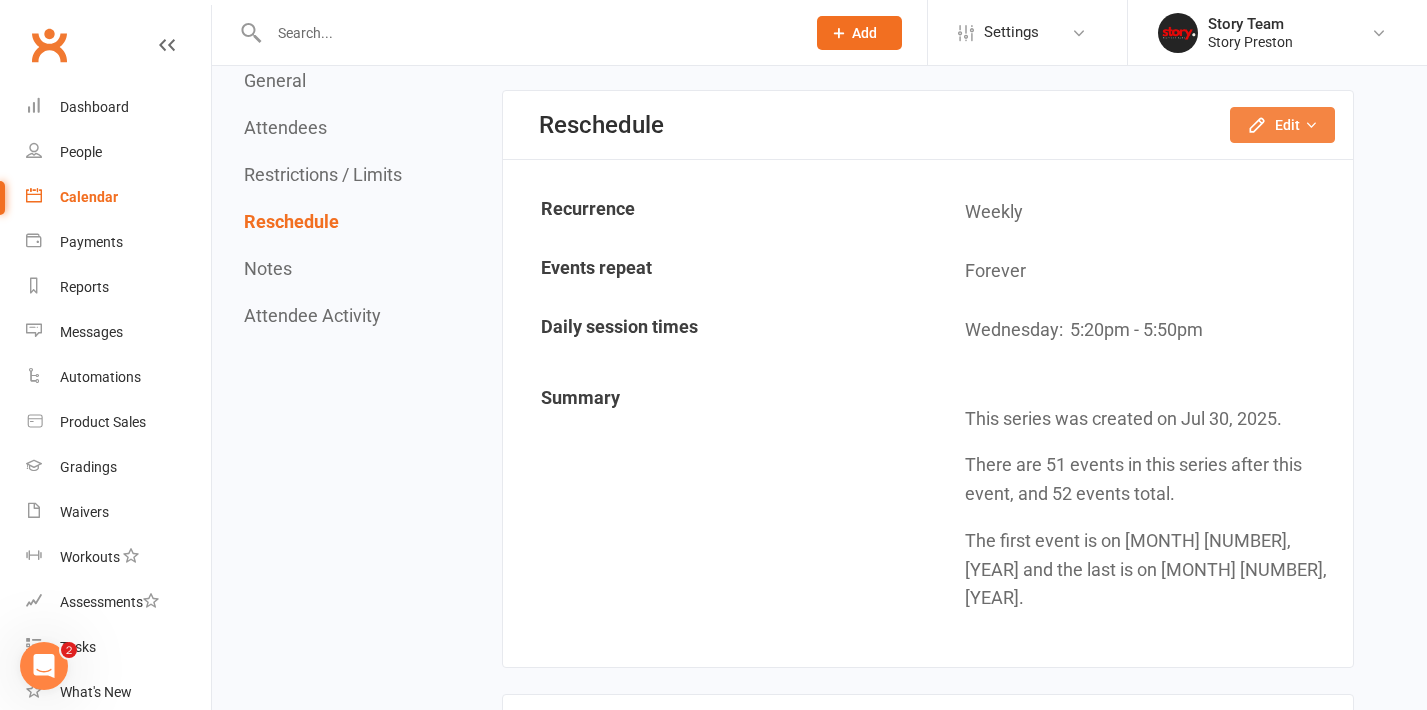 click 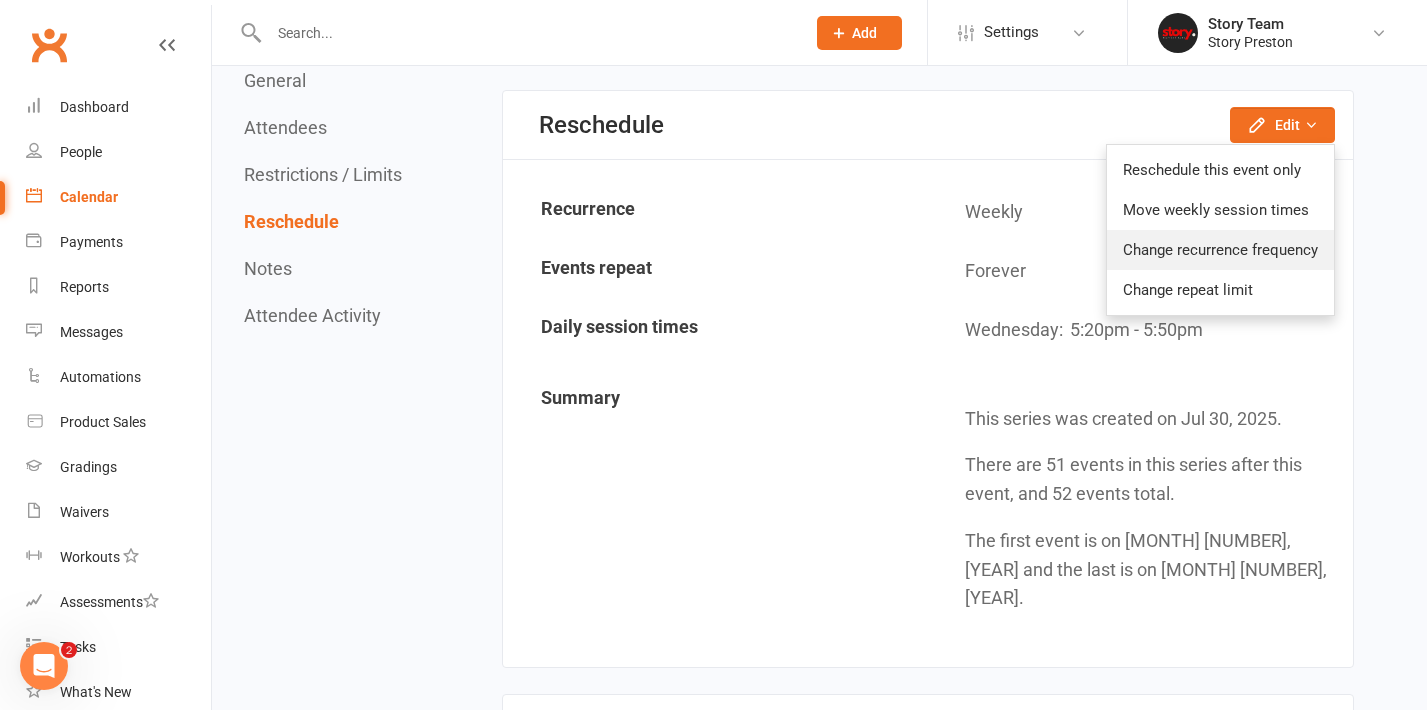 click on "Change recurrence frequency" 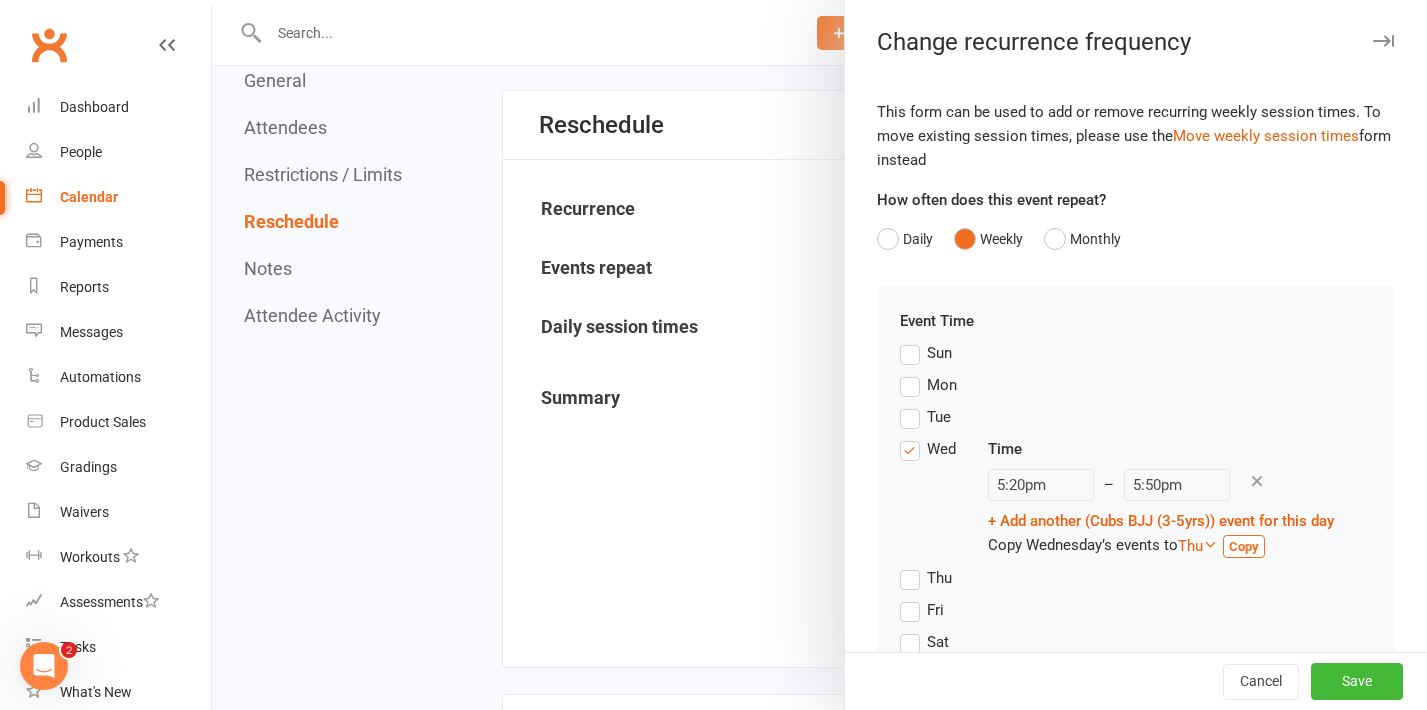 click on "Tue" at bounding box center (925, 417) 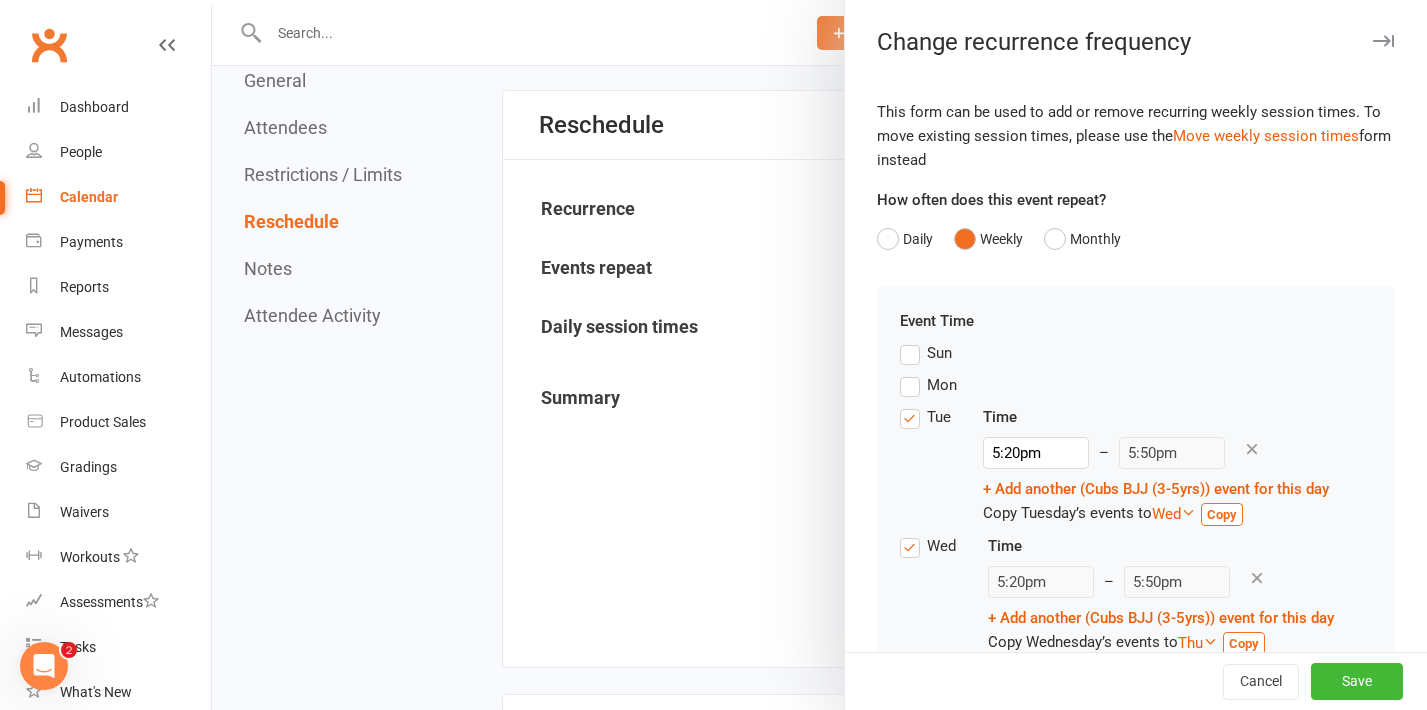 click on "Mon" at bounding box center (928, 385) 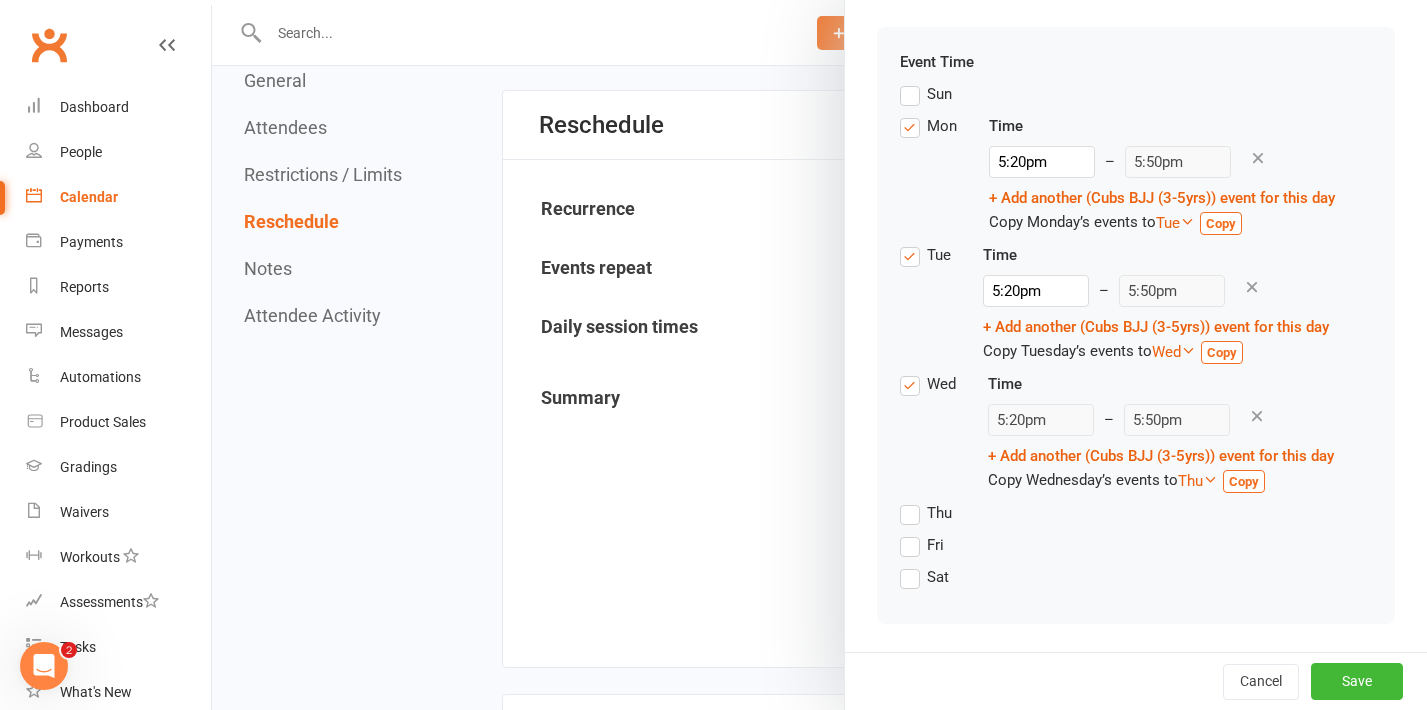 scroll, scrollTop: 258, scrollLeft: 0, axis: vertical 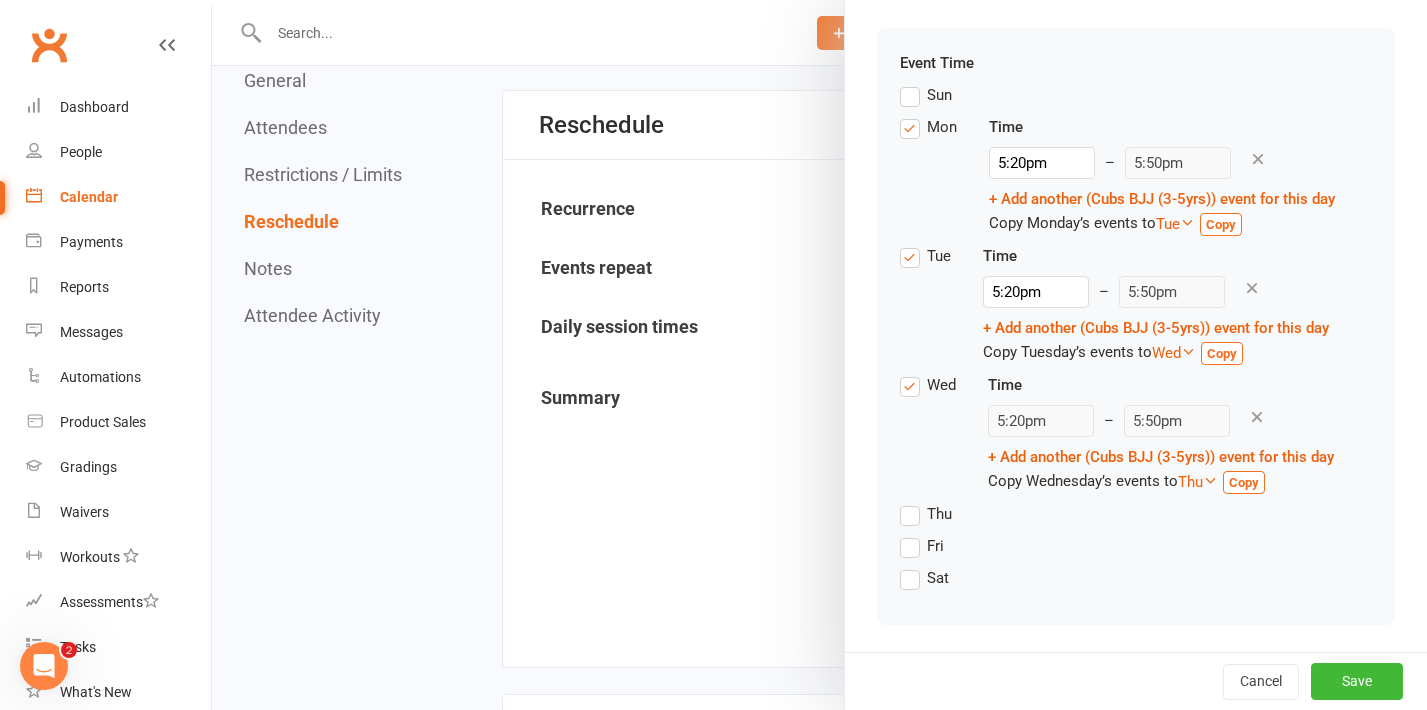 click on "Thu" at bounding box center (926, 514) 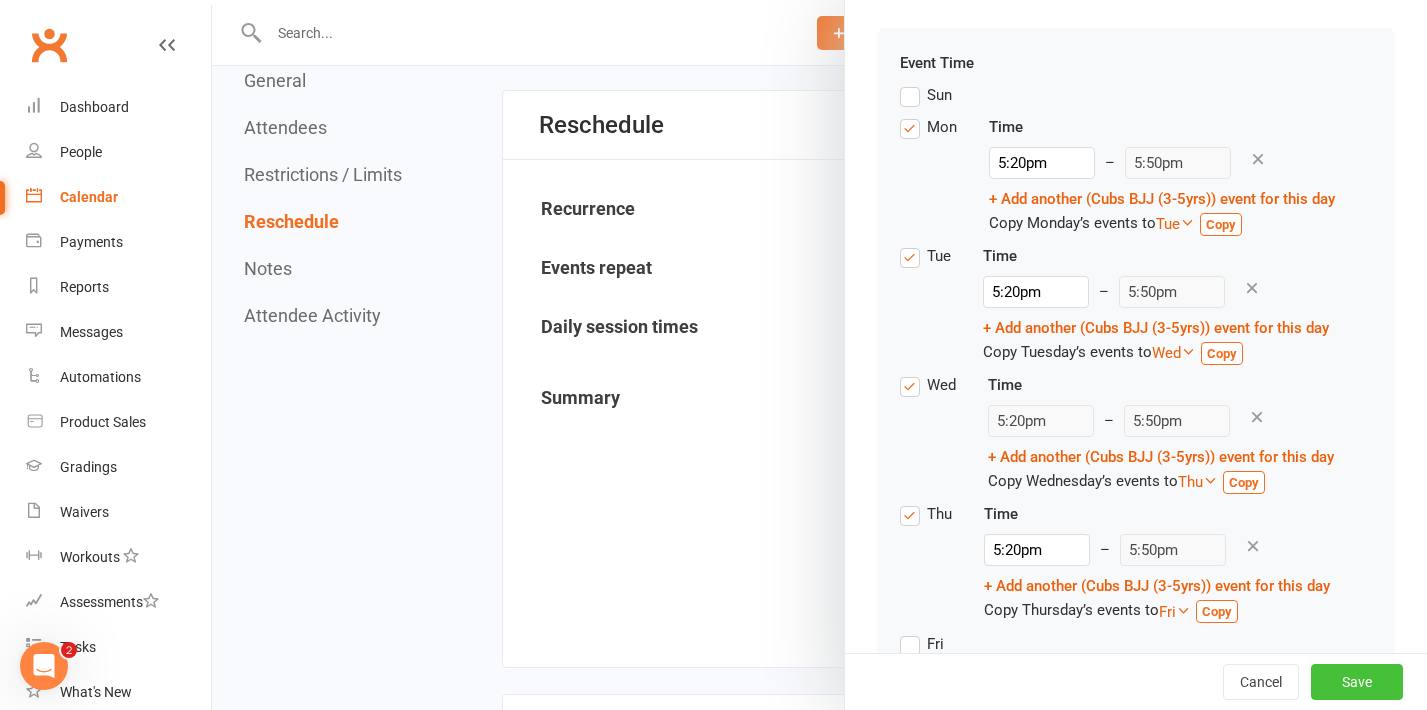 click on "Save" at bounding box center [1357, 682] 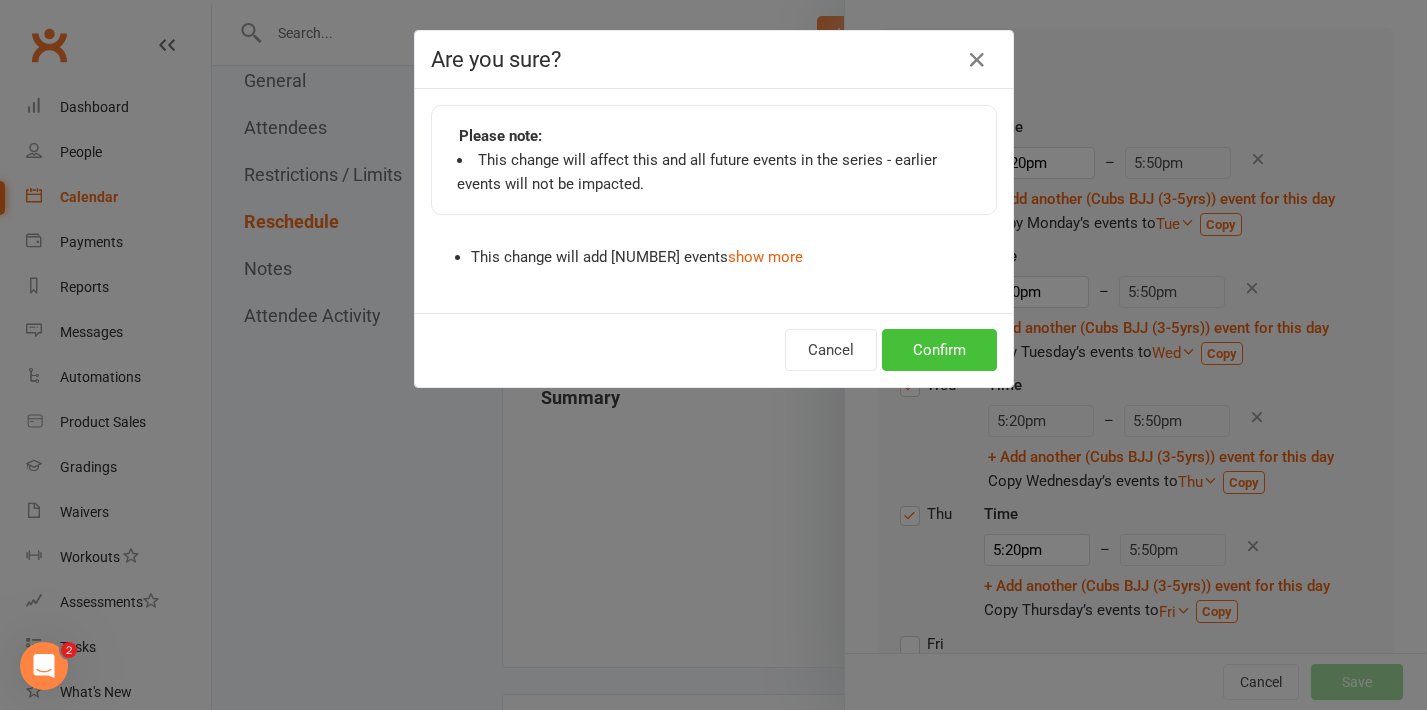 click on "Confirm" at bounding box center (939, 350) 